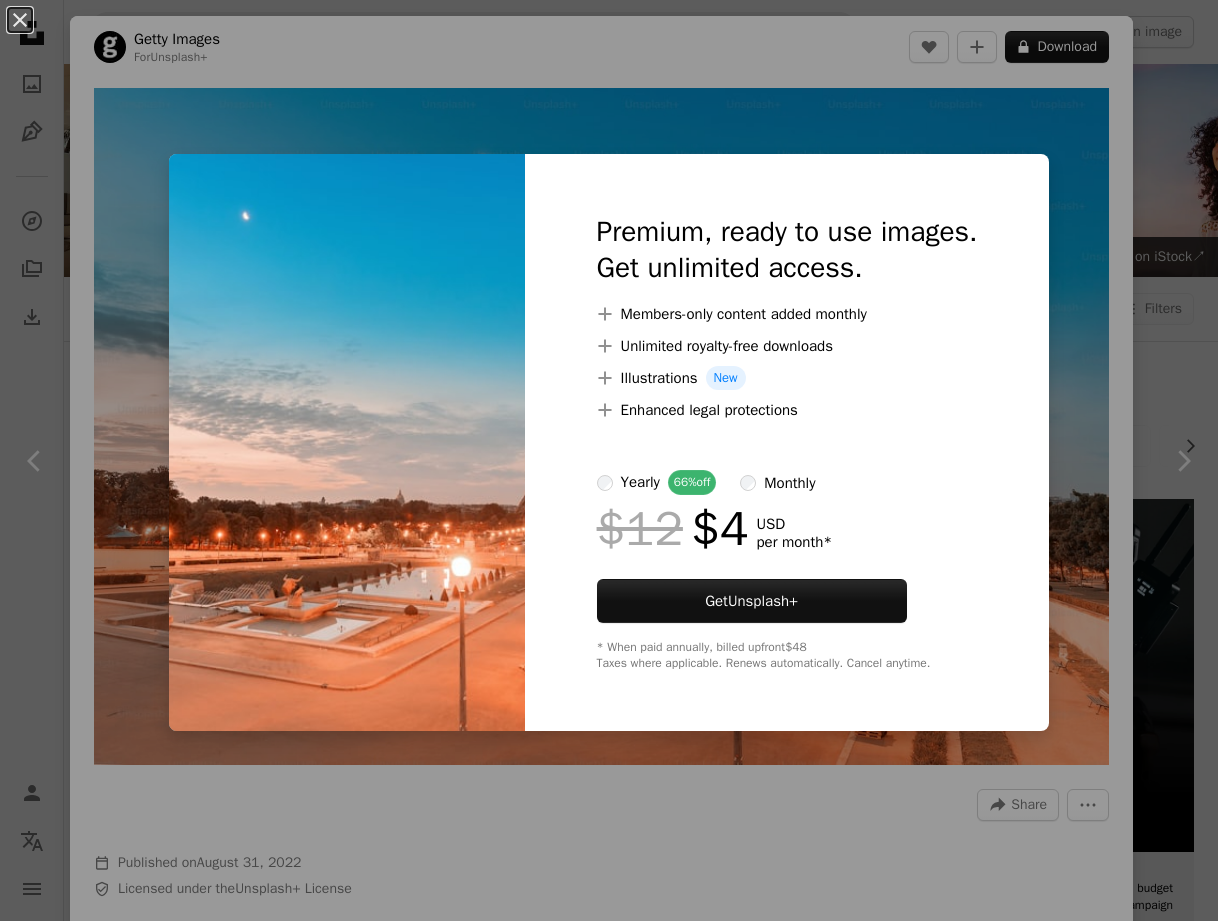 scroll, scrollTop: 300, scrollLeft: 0, axis: vertical 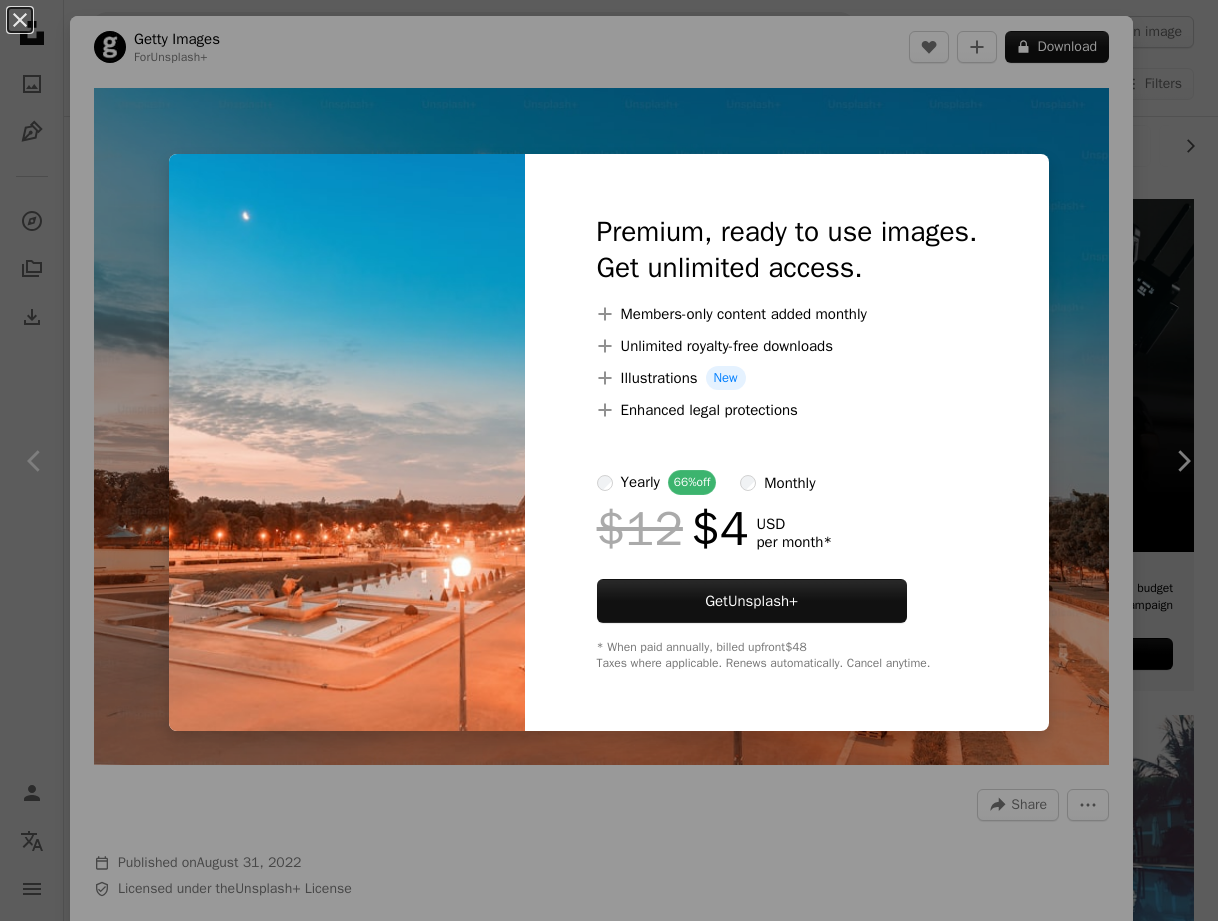 click at bounding box center (347, 442) 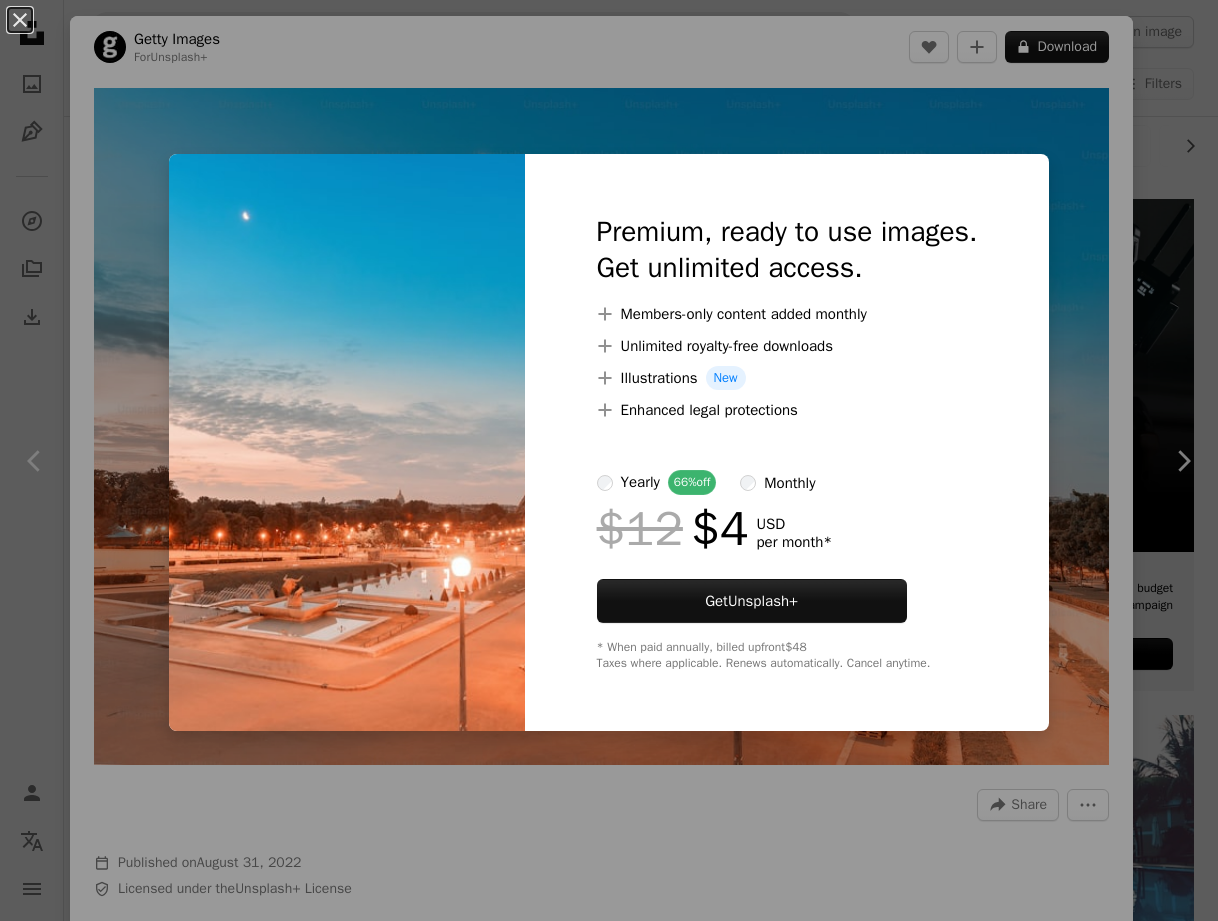 click on "An X shape Premium, ready to use images. Get unlimited access. A plus sign Members-only content added monthly A plus sign Unlimited royalty-free downloads A plus sign Illustrations  New A plus sign Enhanced legal protections yearly 66%  off monthly $12   $4 USD per month * Get  Unsplash+ * When paid annually, billed upfront  $48 Taxes where applicable. Renews automatically. Cancel anytime." at bounding box center (609, 460) 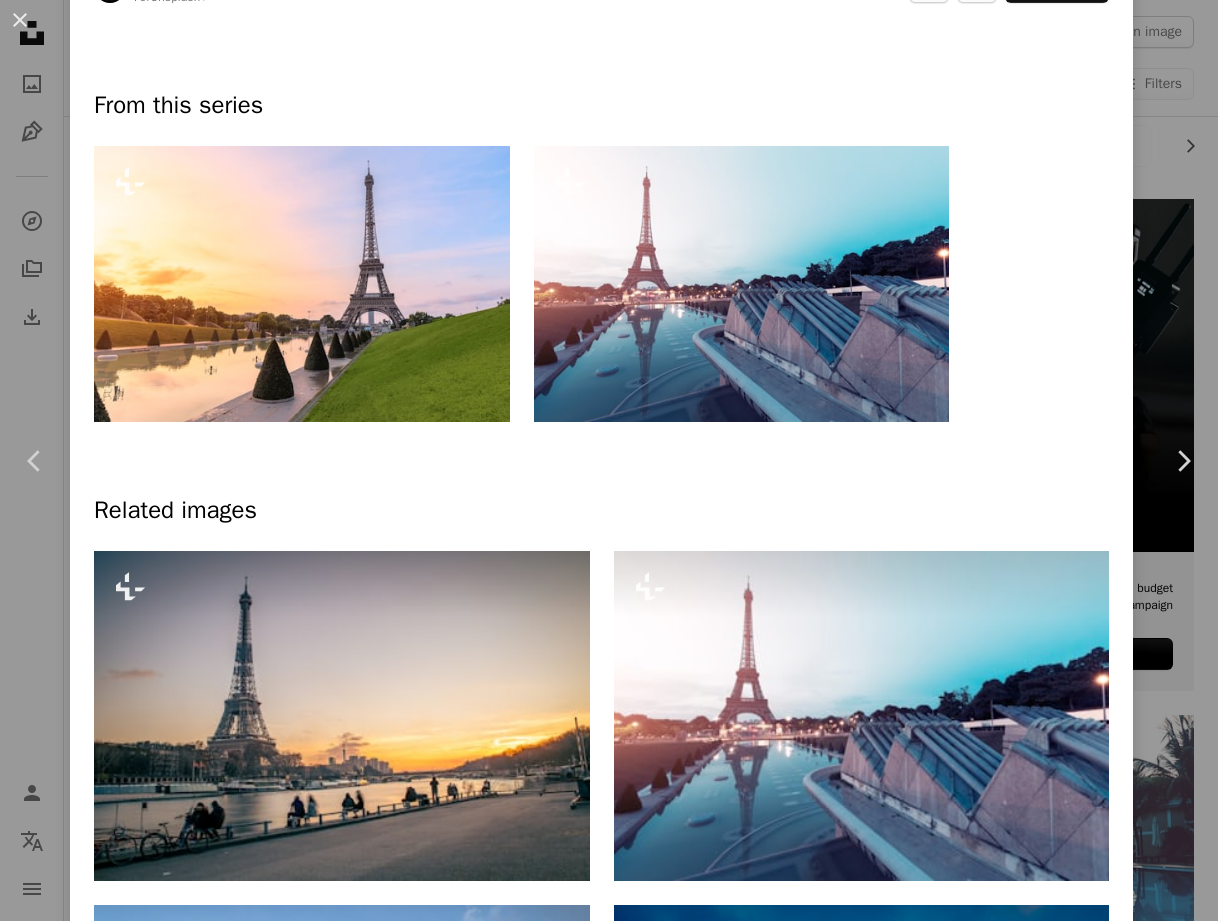 scroll, scrollTop: 1000, scrollLeft: 0, axis: vertical 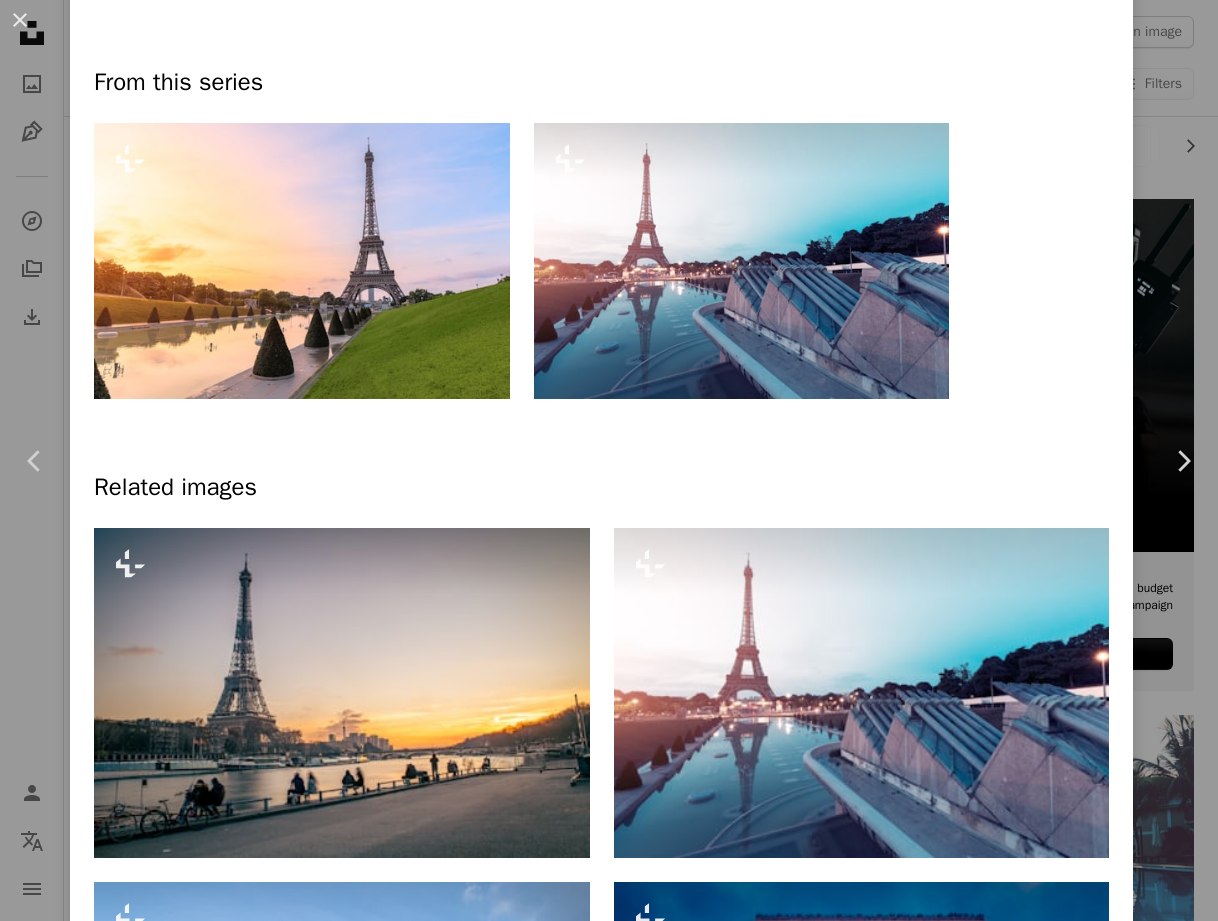 click at bounding box center (741, 261) 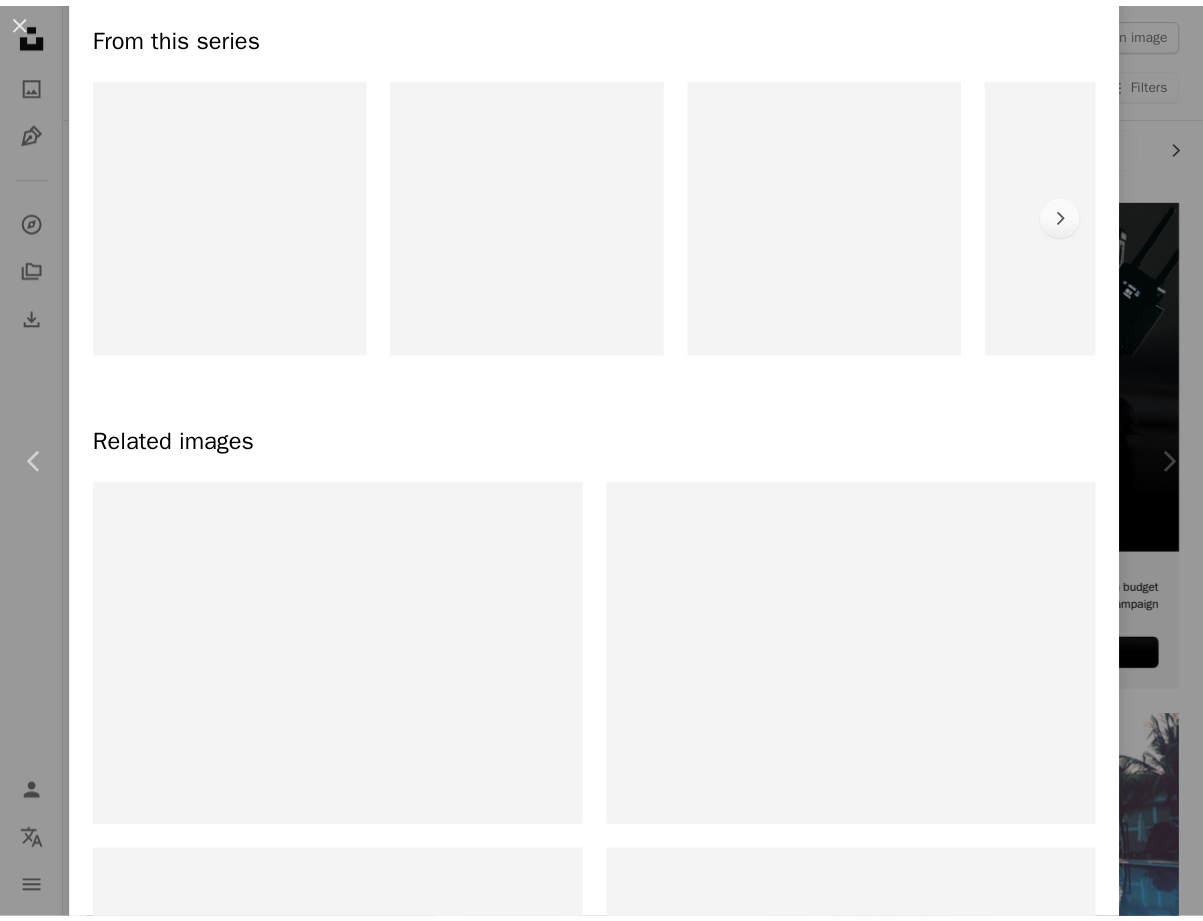 scroll, scrollTop: 0, scrollLeft: 0, axis: both 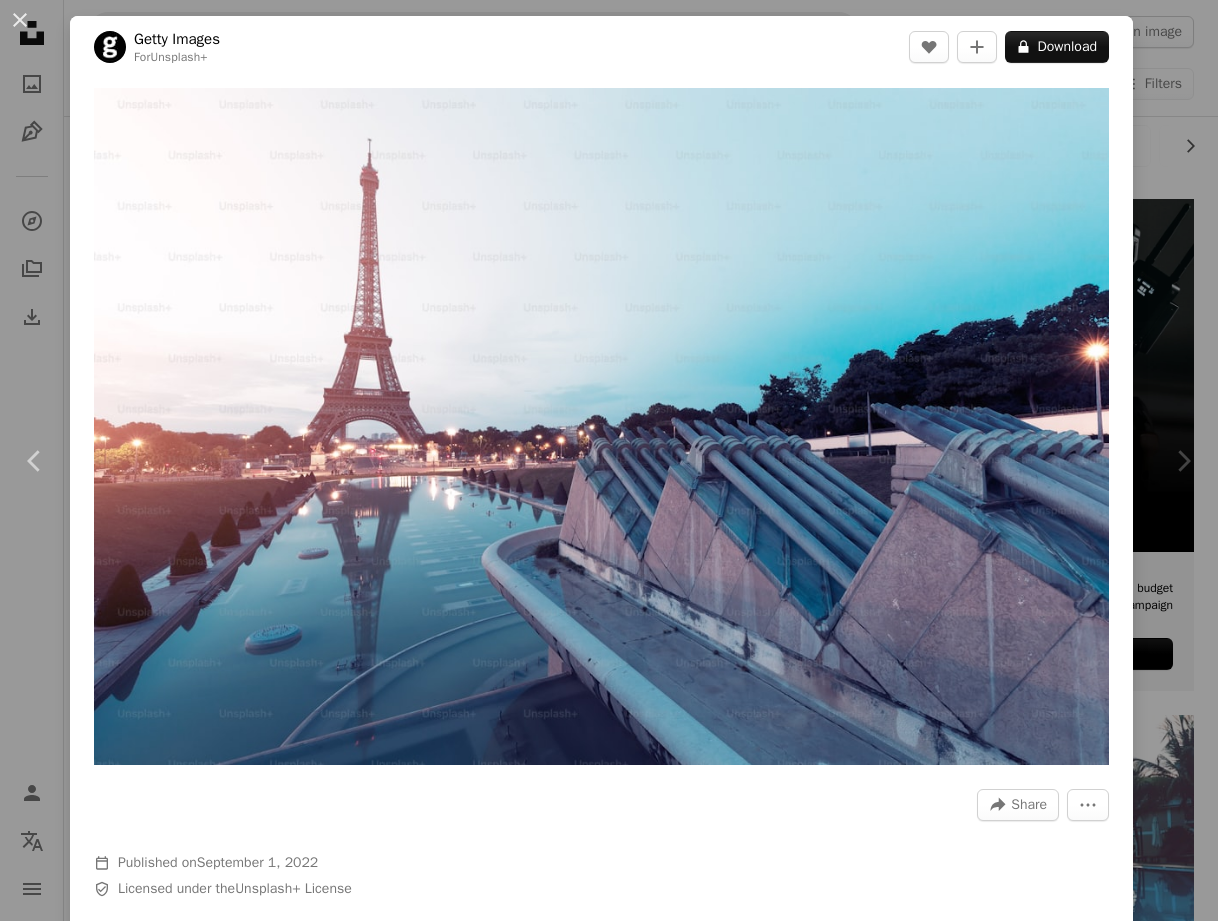 click on "An X shape" at bounding box center [20, 20] 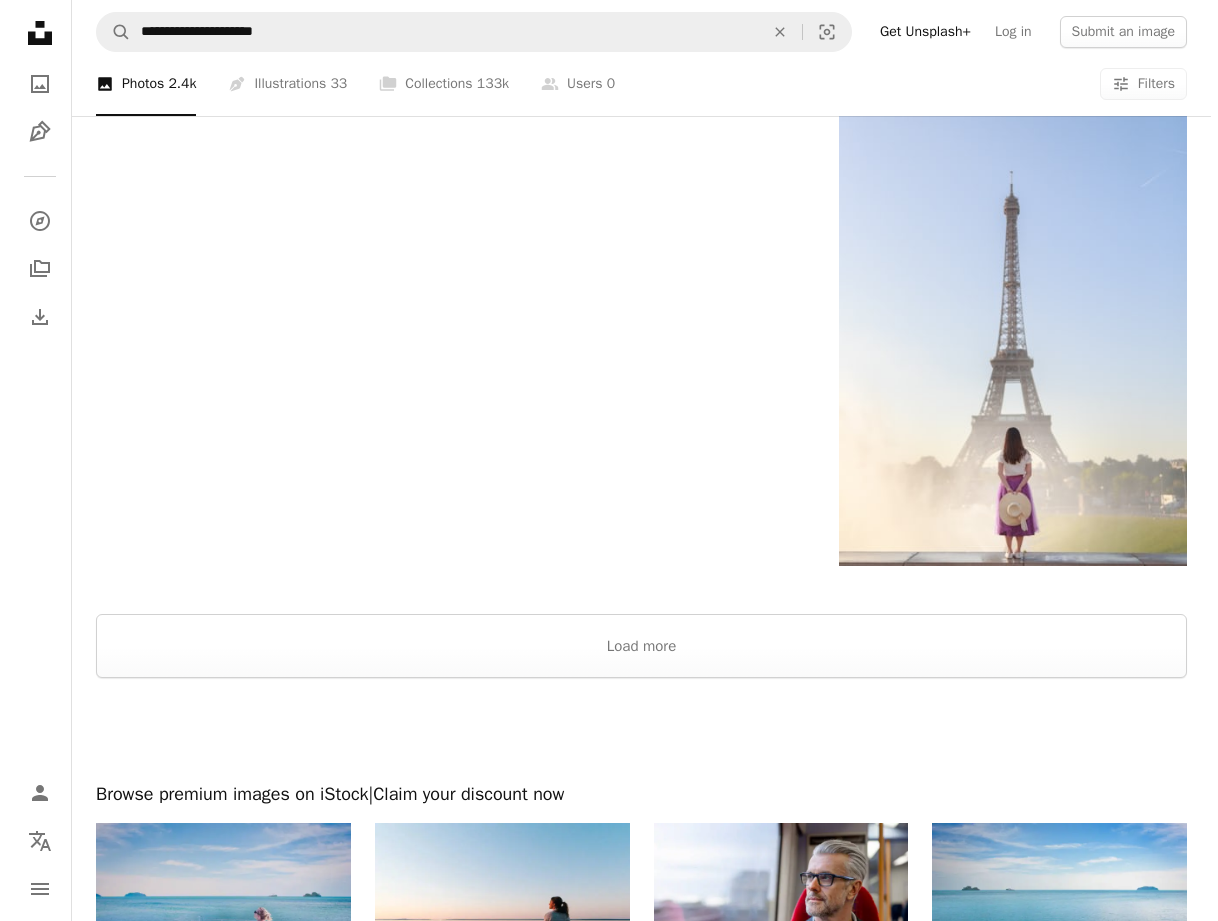 scroll, scrollTop: 3000, scrollLeft: 0, axis: vertical 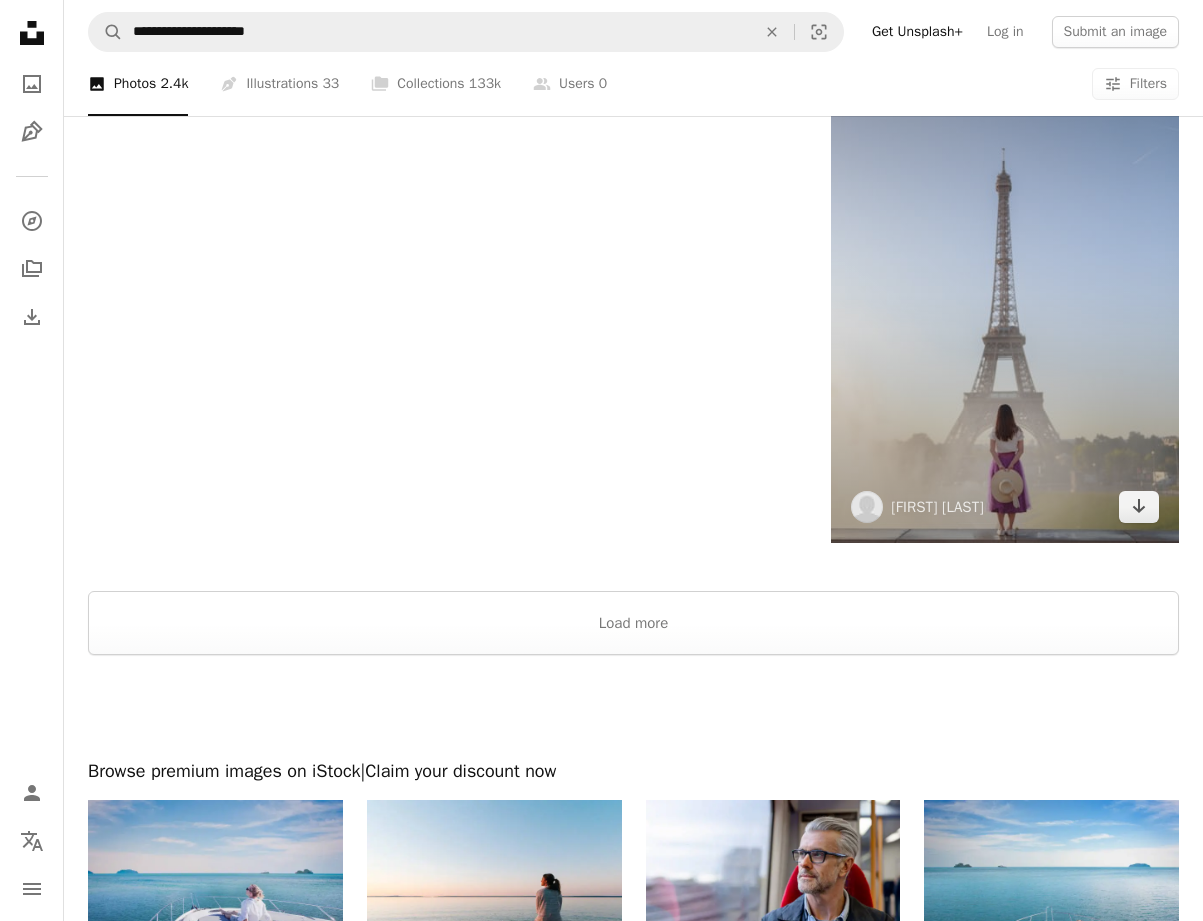 click at bounding box center [1005, 282] 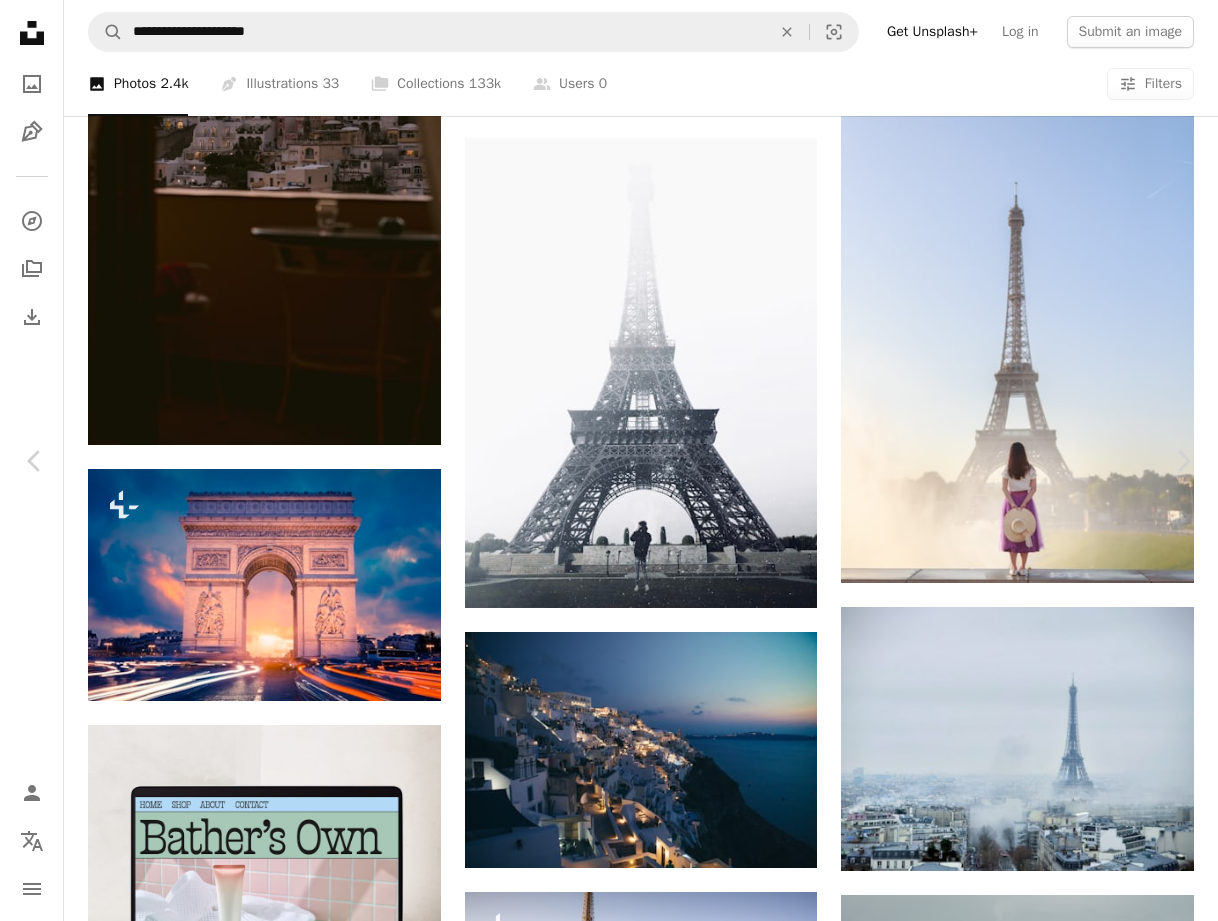 click on "Download free" at bounding box center (1019, 3709) 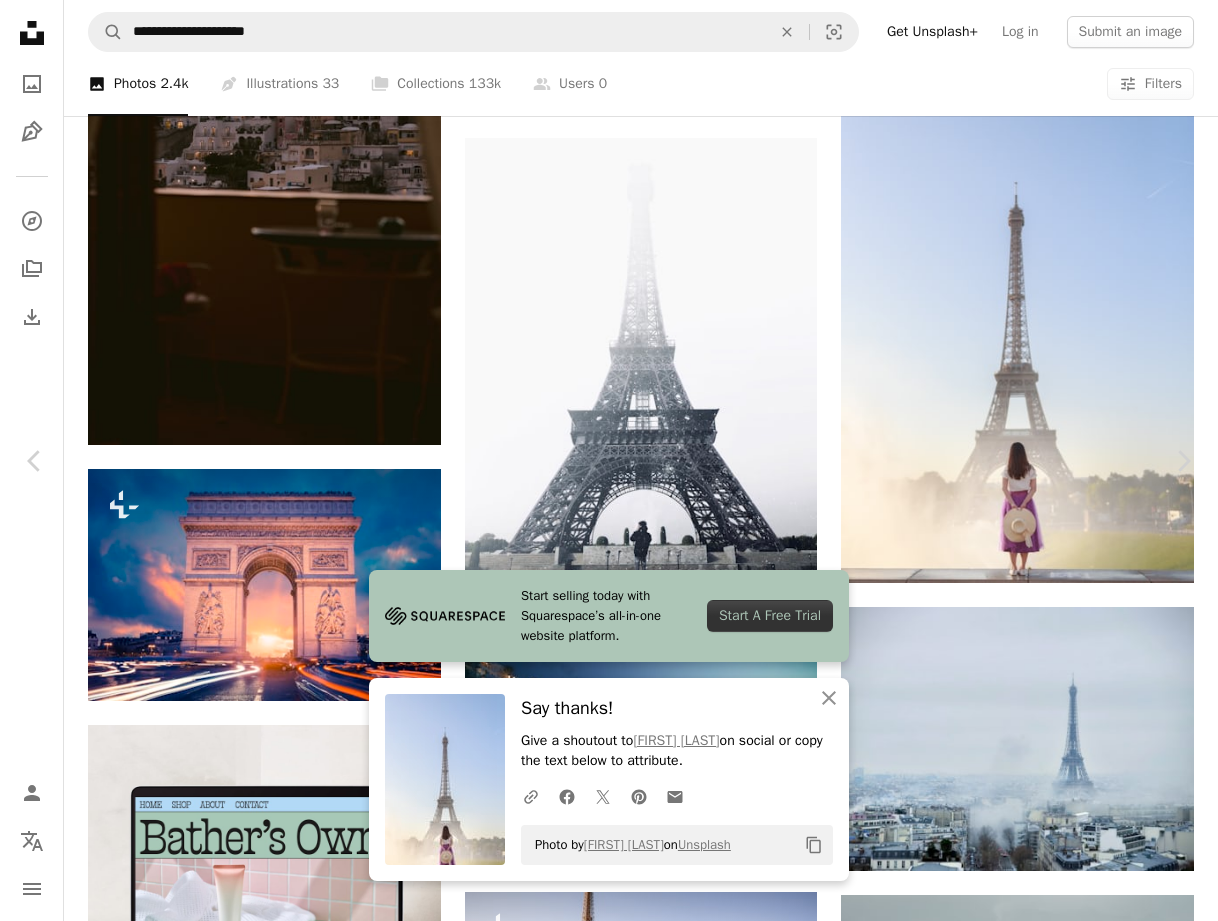 scroll, scrollTop: 2100, scrollLeft: 0, axis: vertical 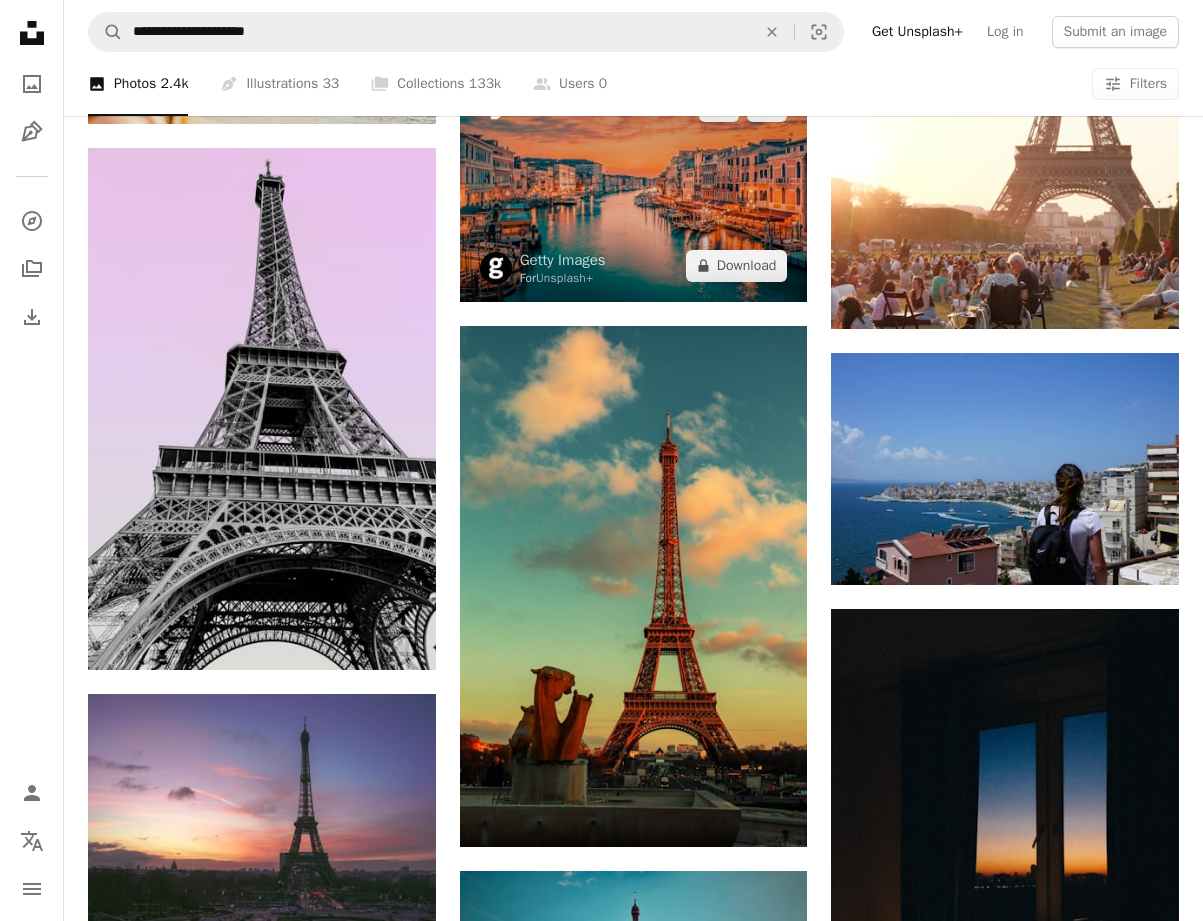 click at bounding box center [634, 186] 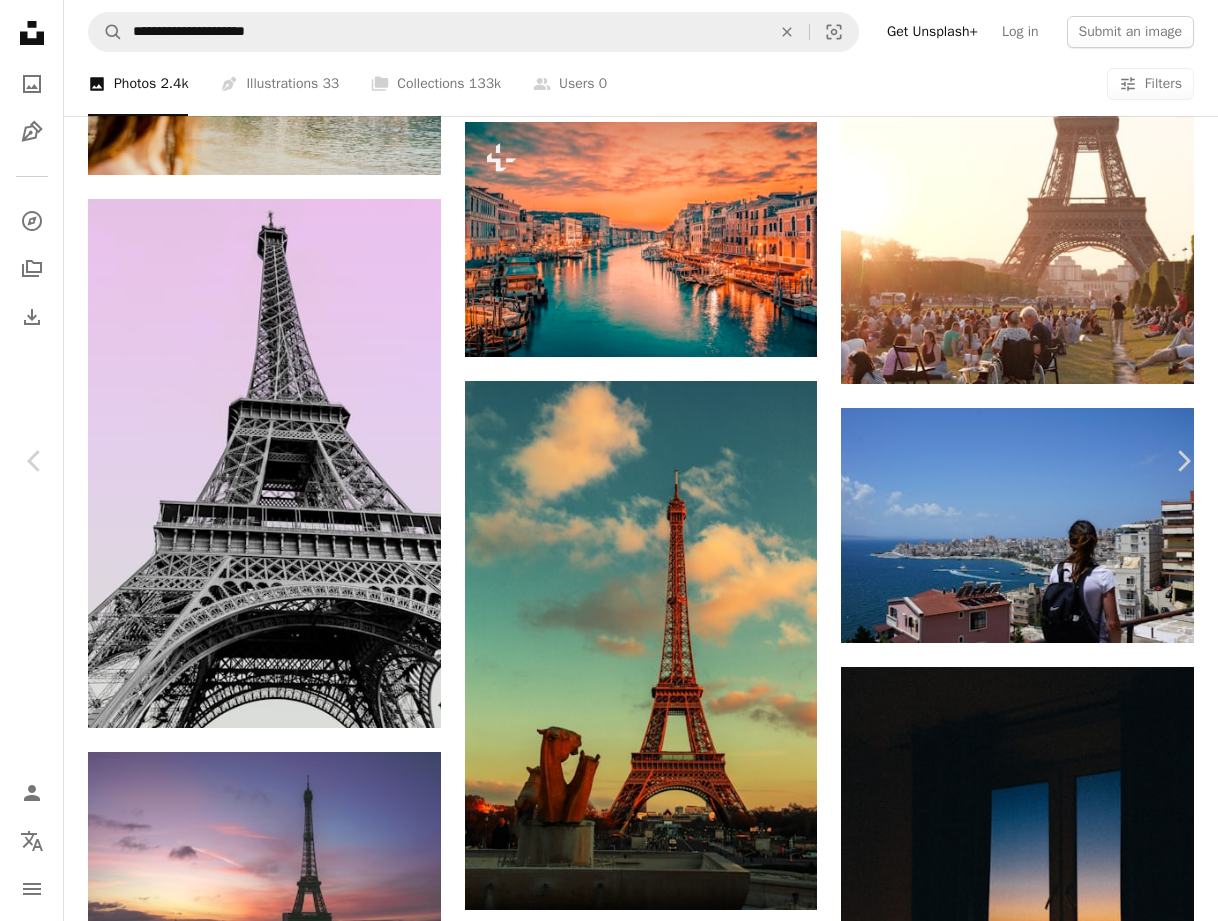 click on "An X shape" at bounding box center [20, 20] 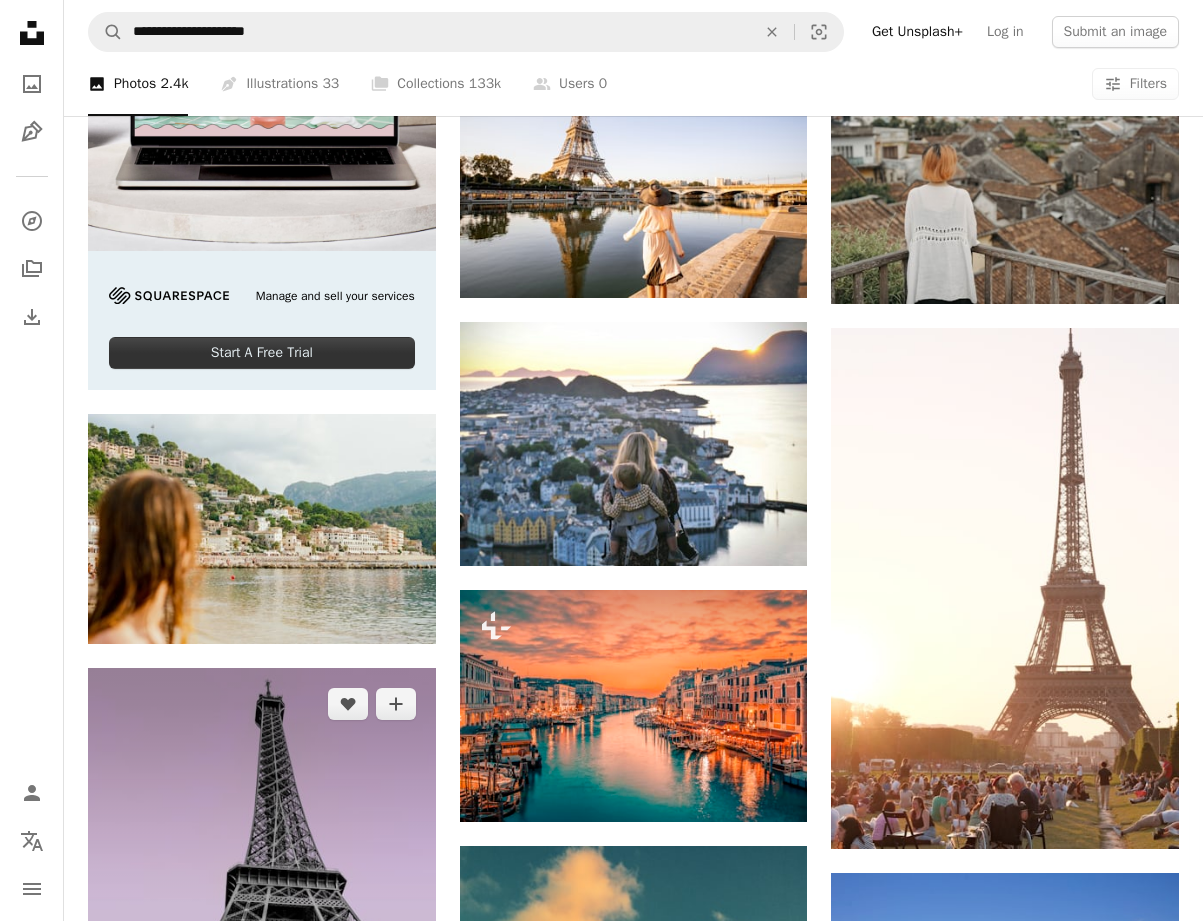 scroll, scrollTop: 3600, scrollLeft: 0, axis: vertical 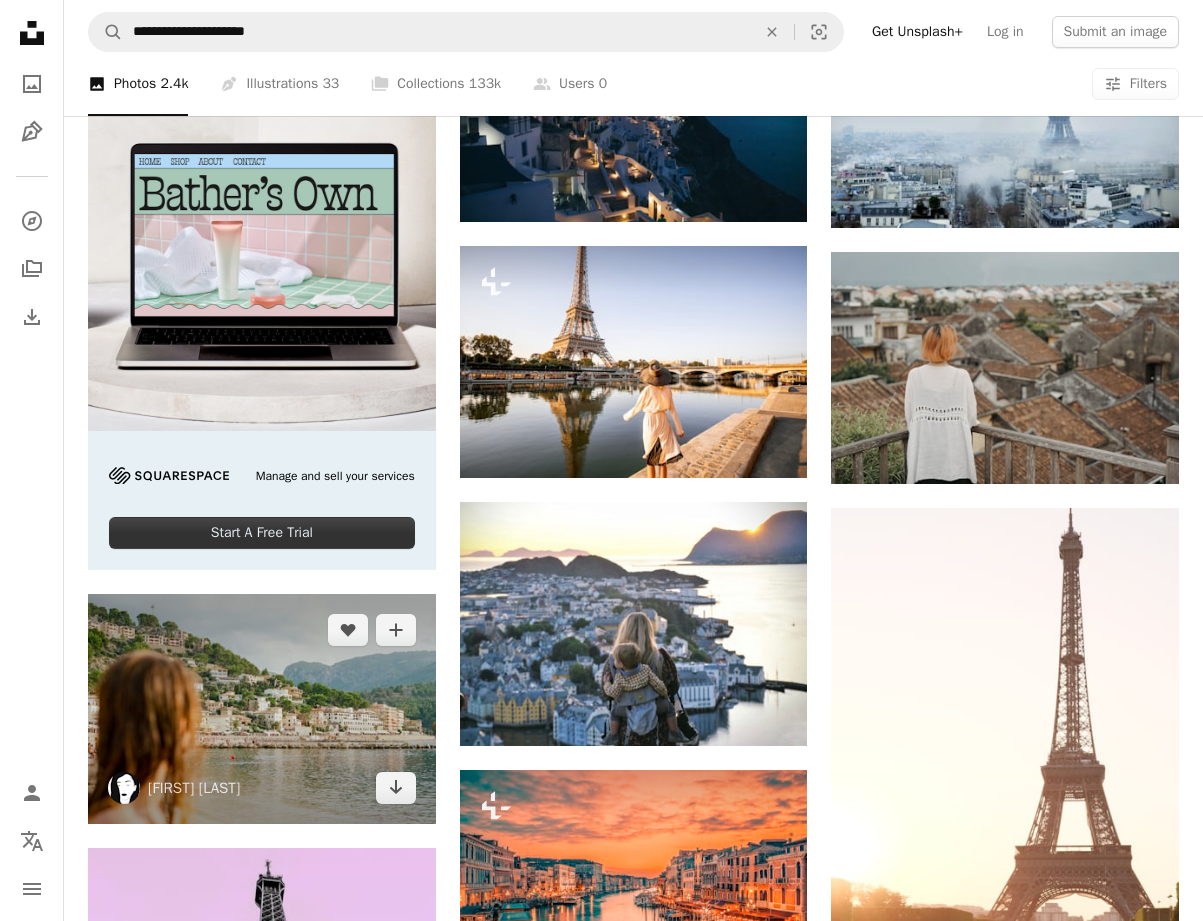 click at bounding box center (262, 709) 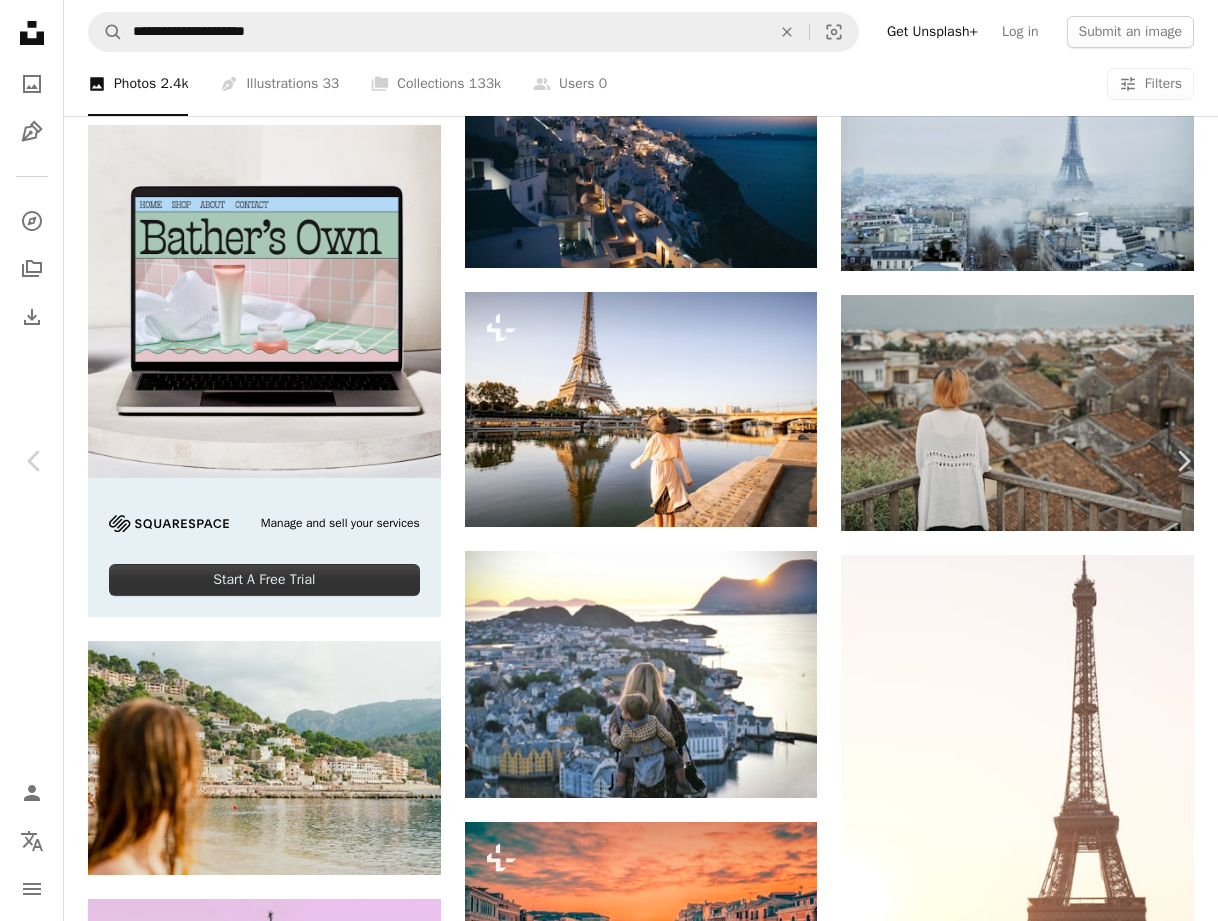 click on "An X shape" at bounding box center [20, 20] 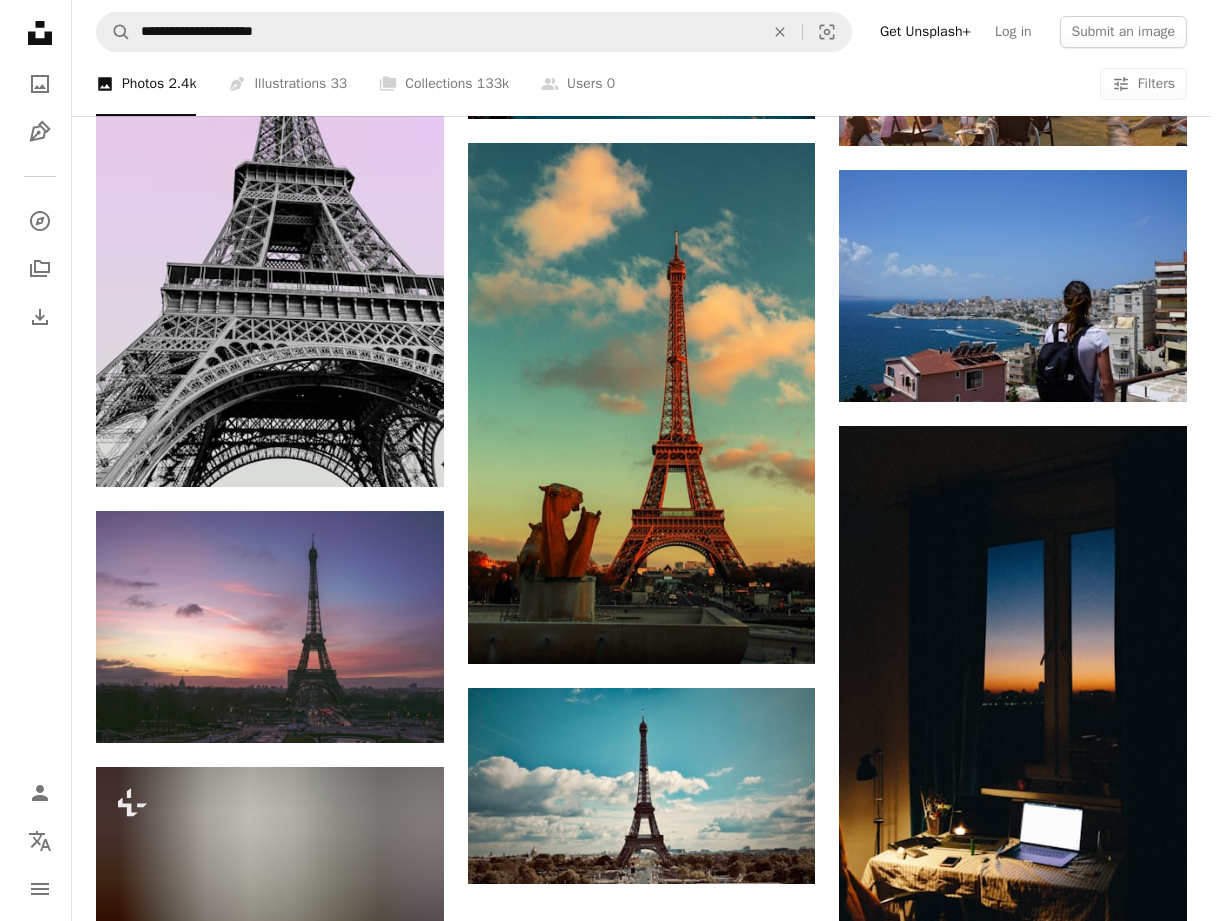scroll, scrollTop: 4500, scrollLeft: 0, axis: vertical 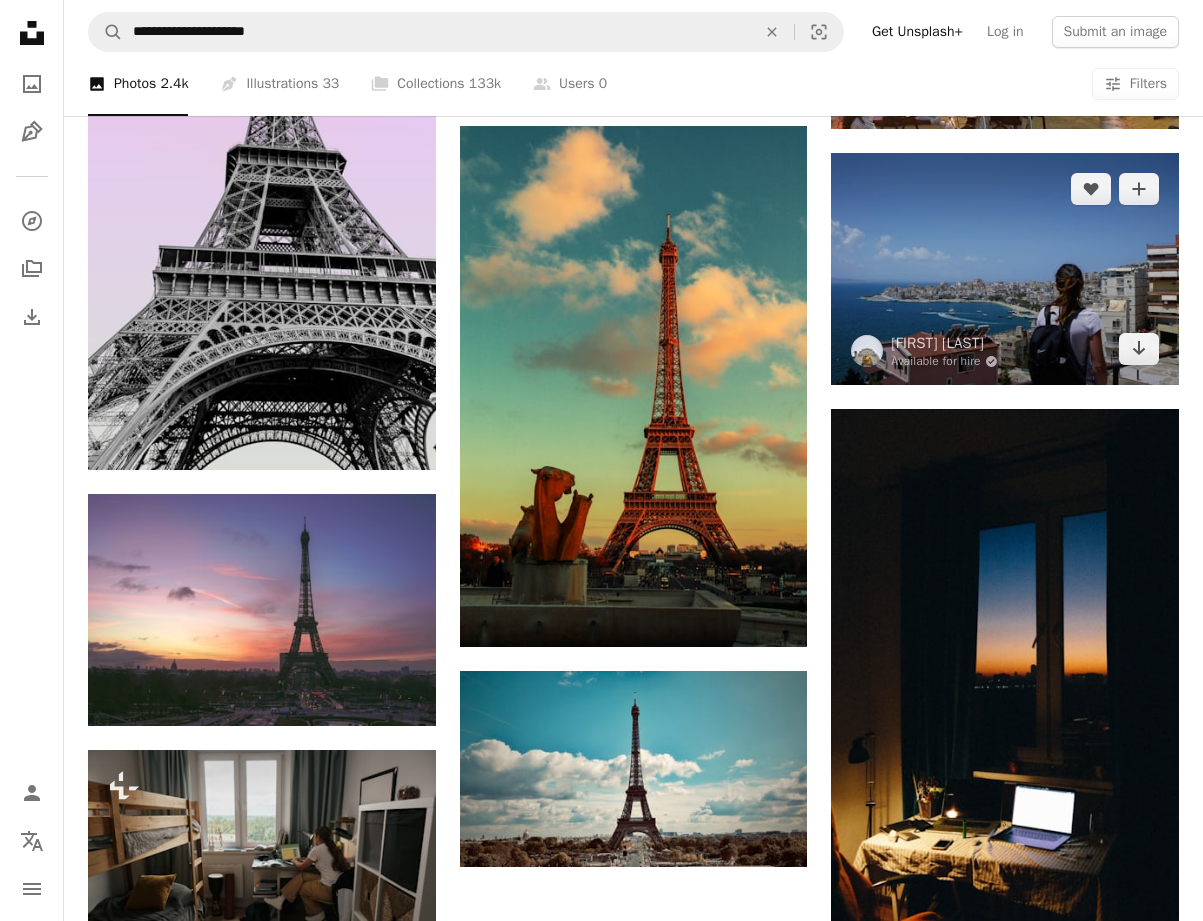 click at bounding box center [1005, 269] 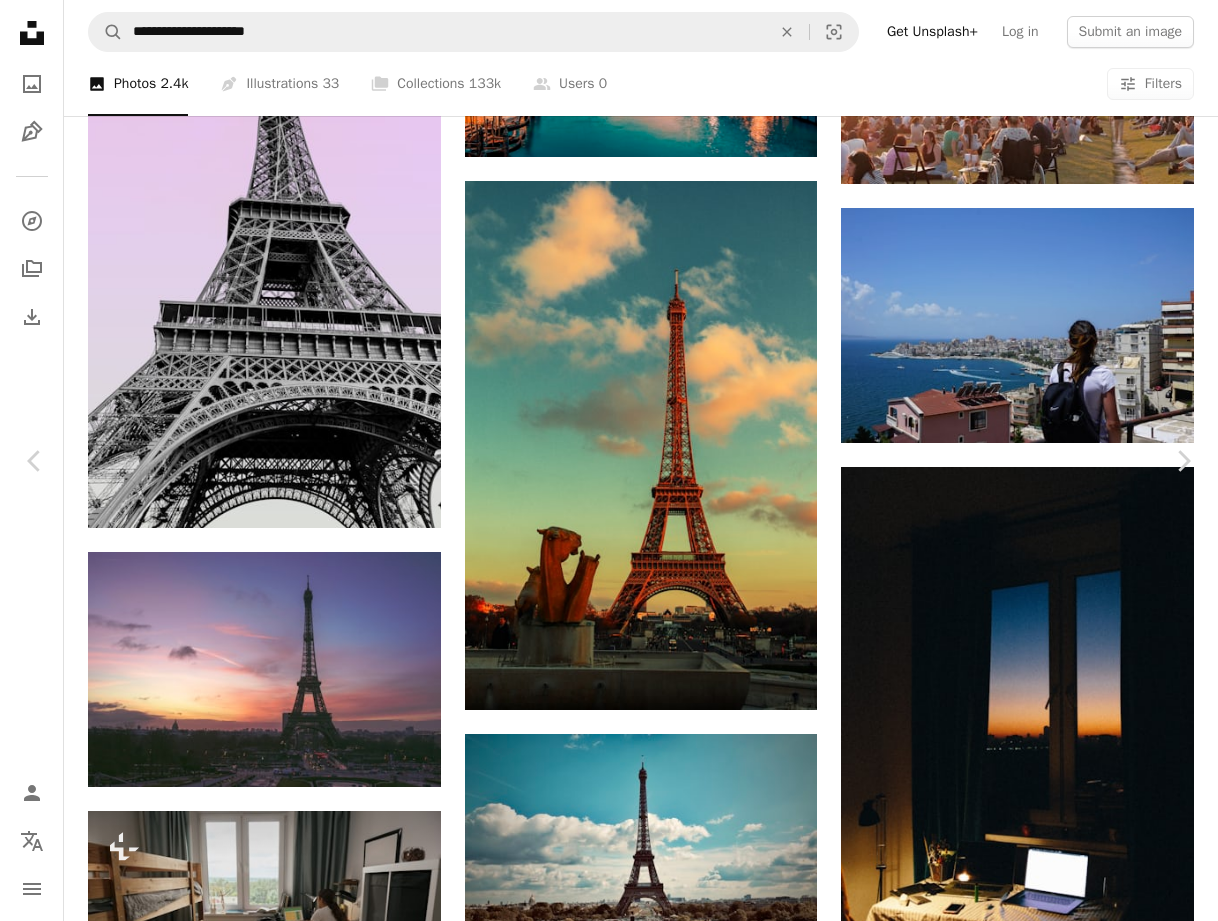 scroll, scrollTop: 1200, scrollLeft: 0, axis: vertical 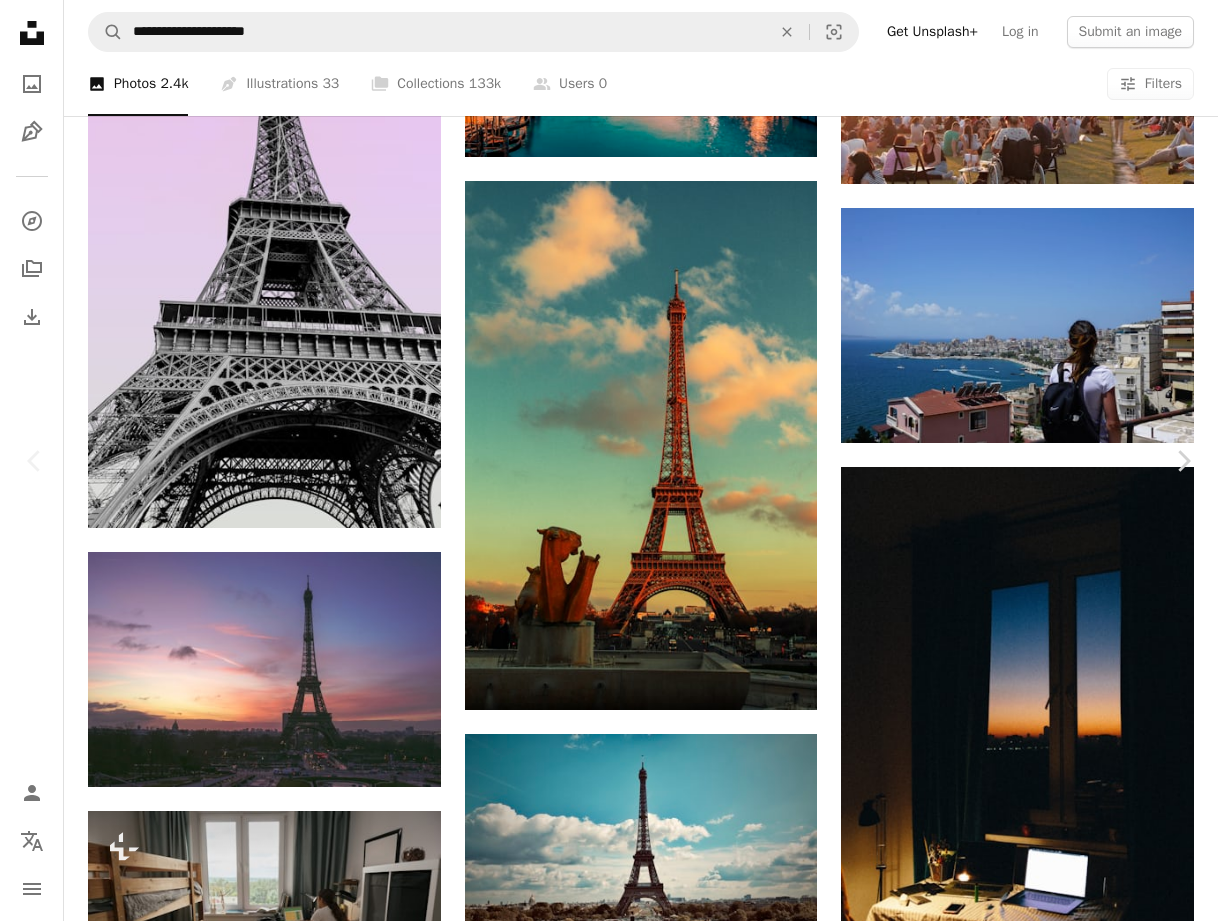 click on "Chevron down" 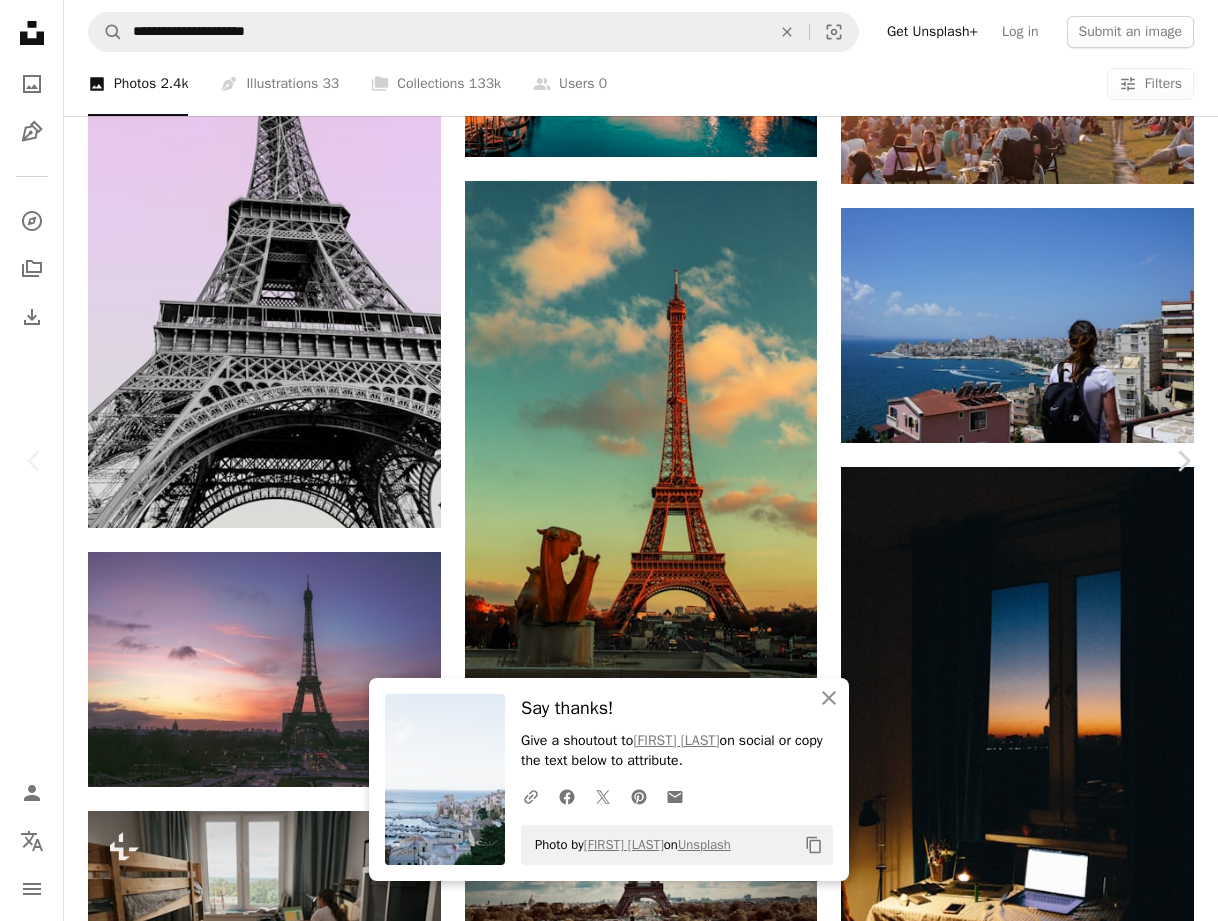 scroll, scrollTop: 1000, scrollLeft: 0, axis: vertical 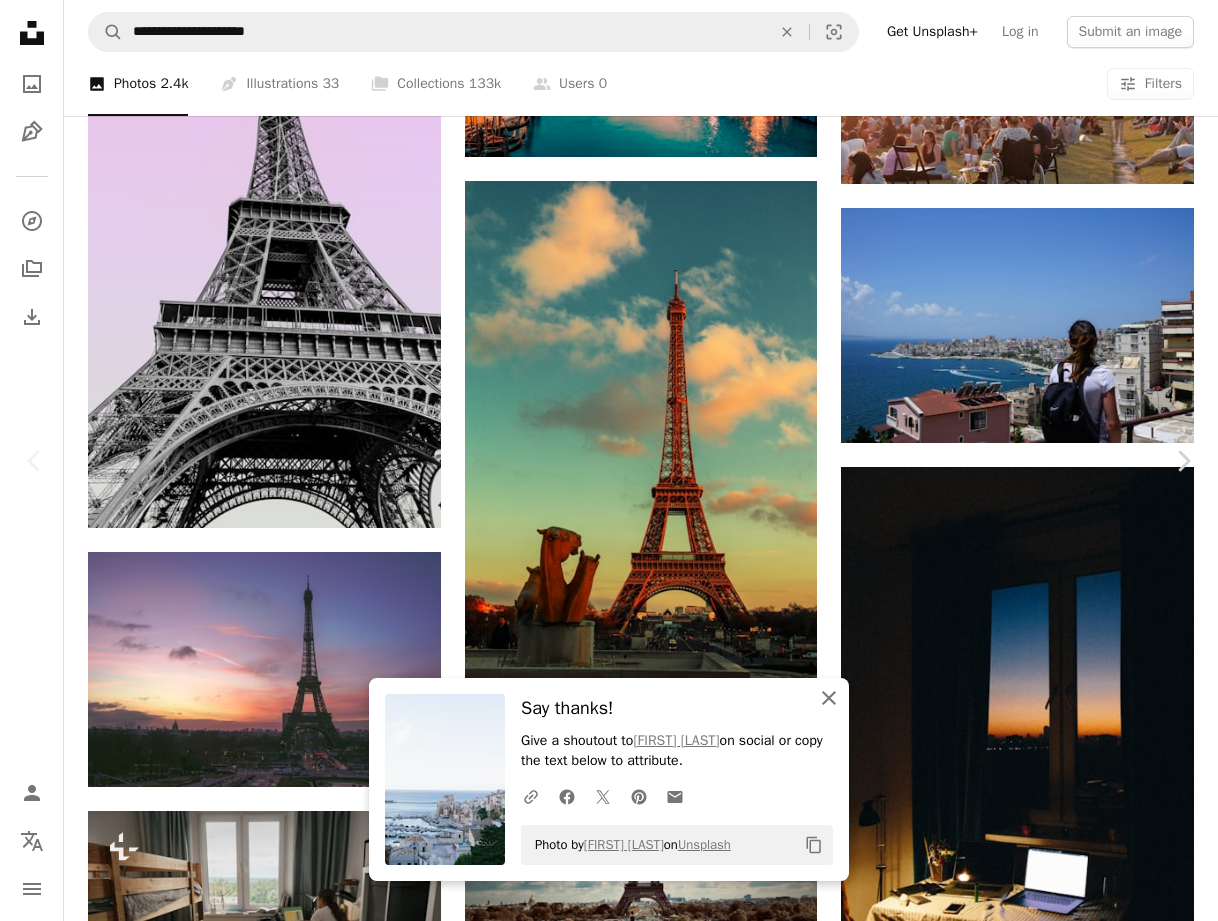 click on "An X shape Close" at bounding box center (829, 698) 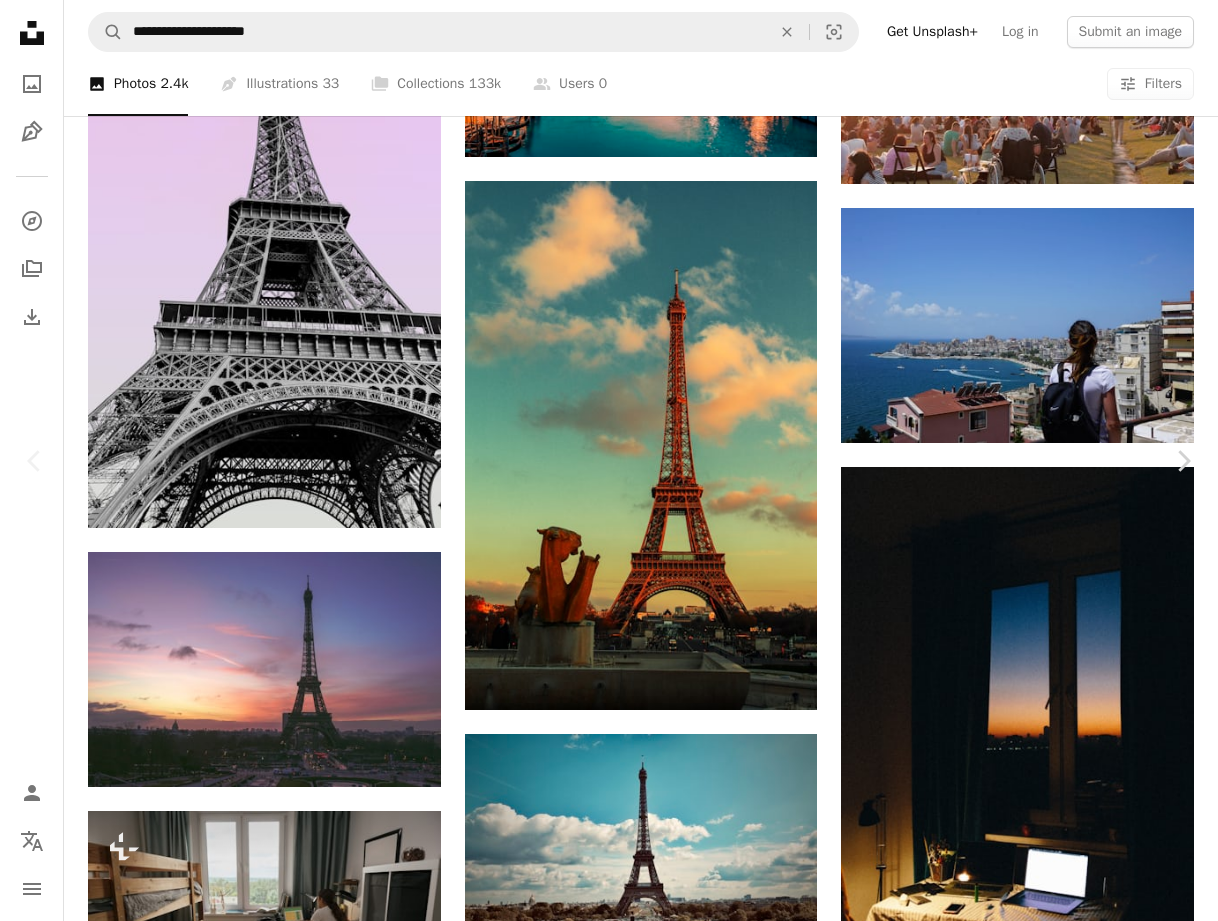scroll, scrollTop: 1800, scrollLeft: 0, axis: vertical 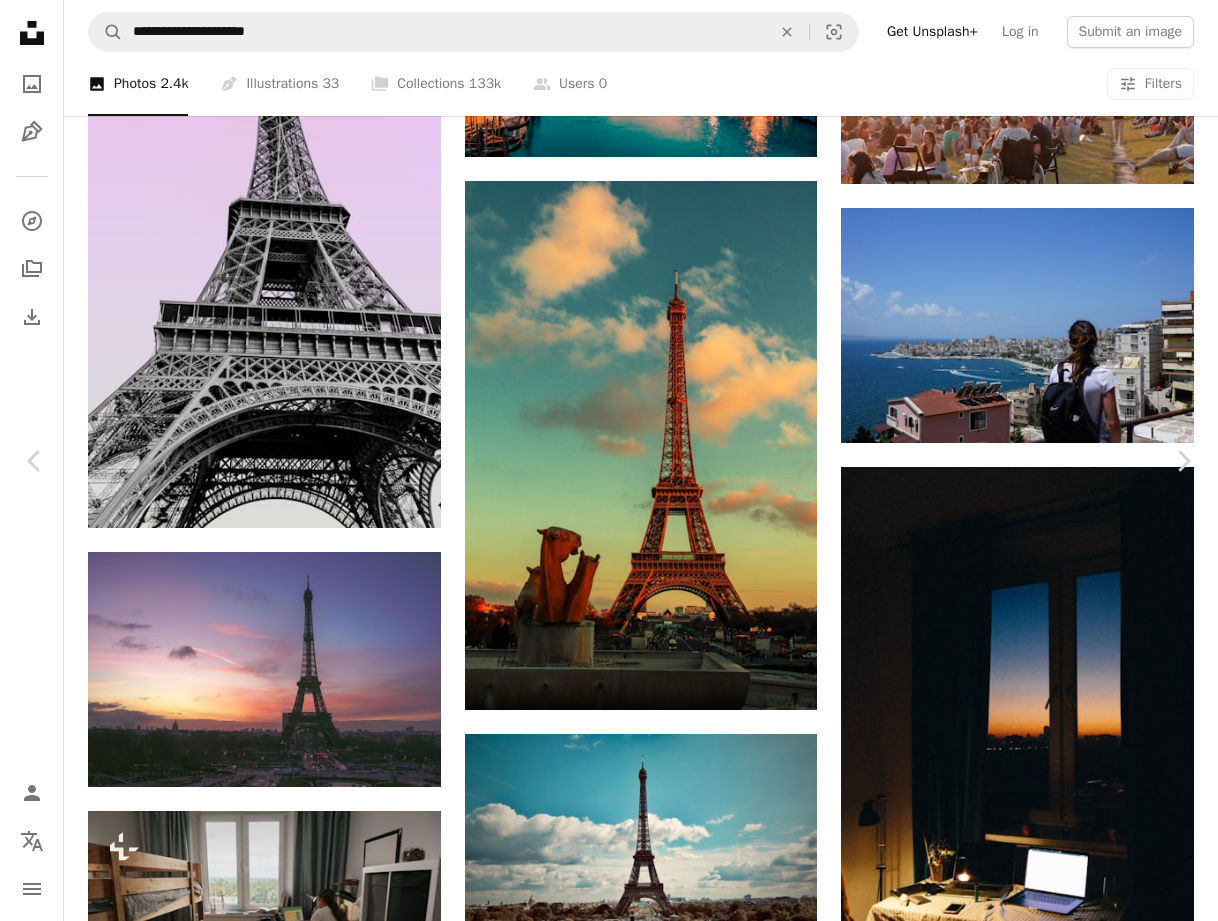 click on "Download free" at bounding box center [1019, 2210] 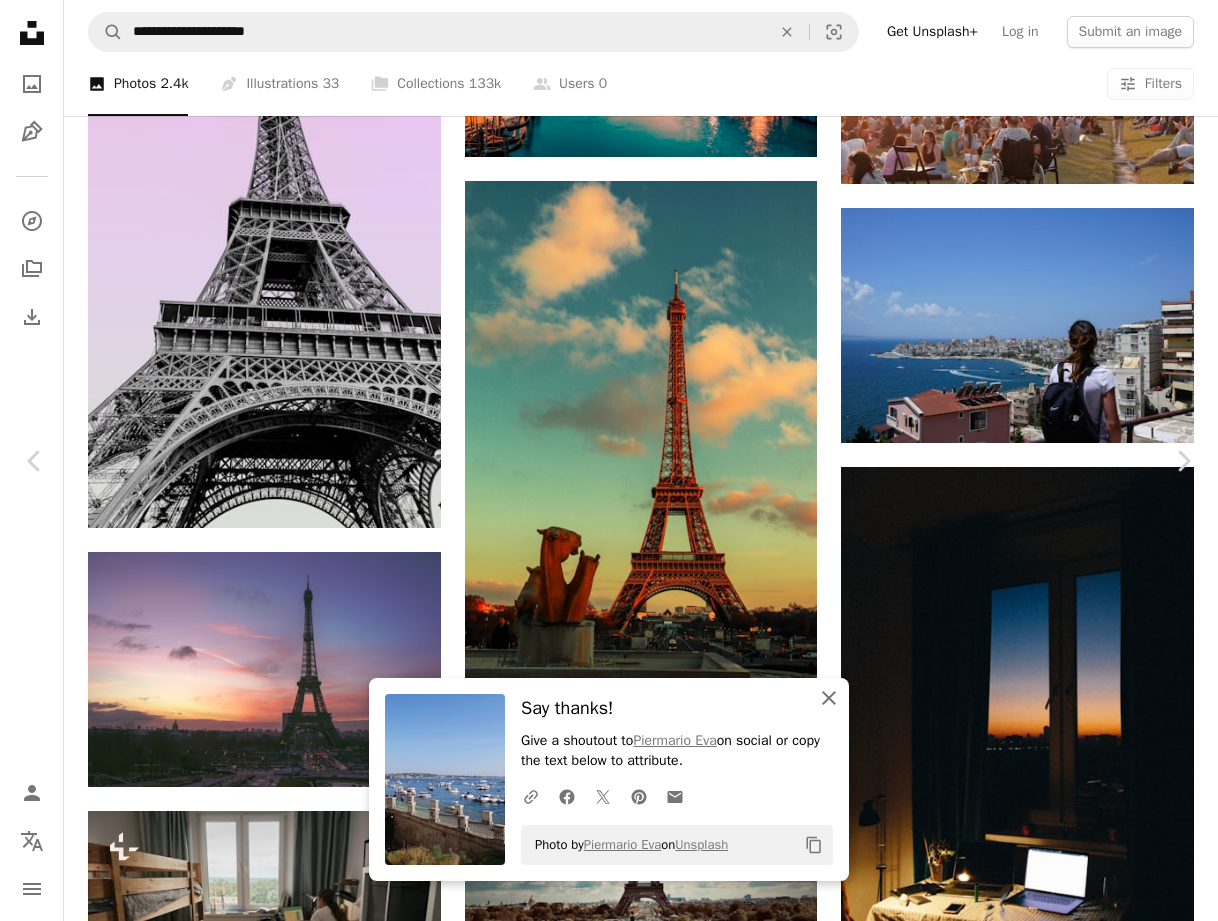 click 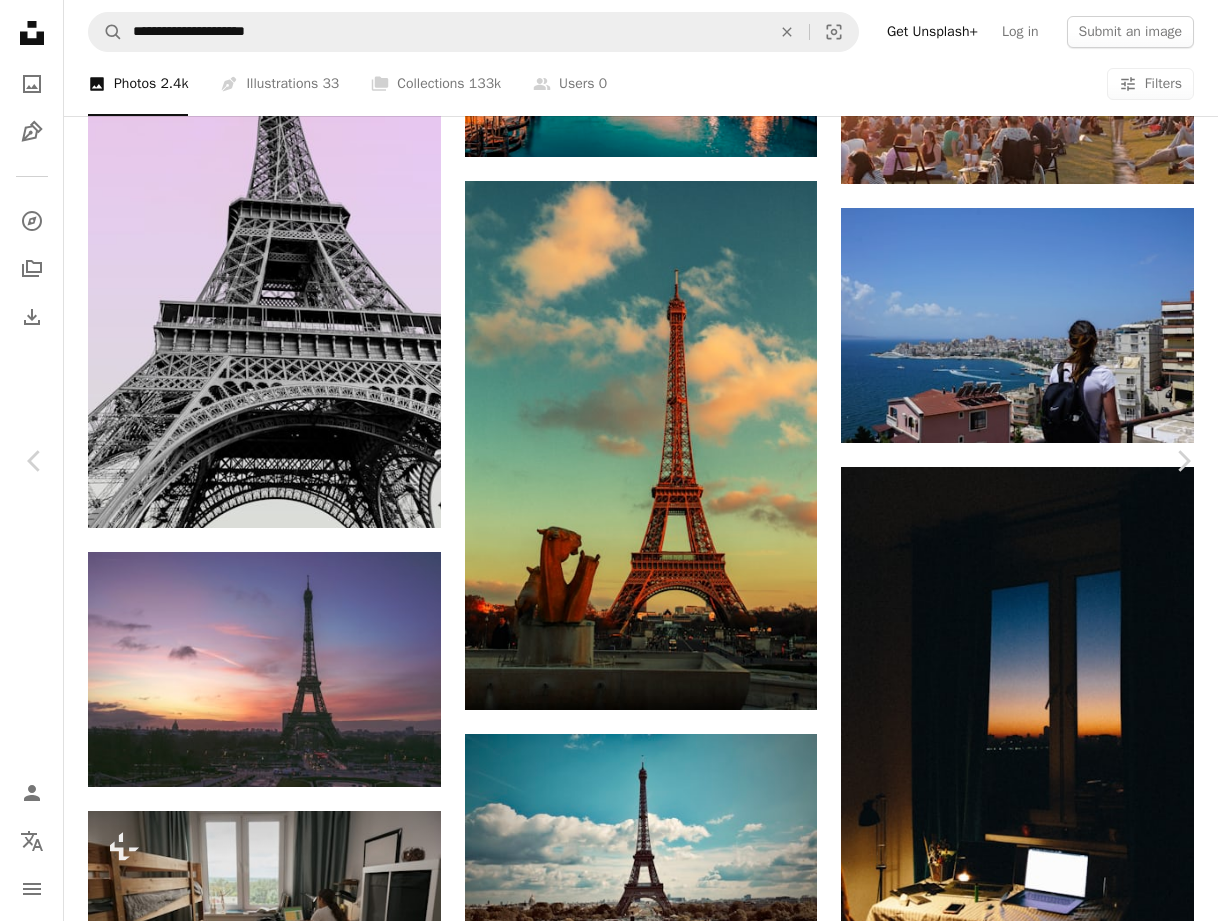 scroll, scrollTop: 900, scrollLeft: 0, axis: vertical 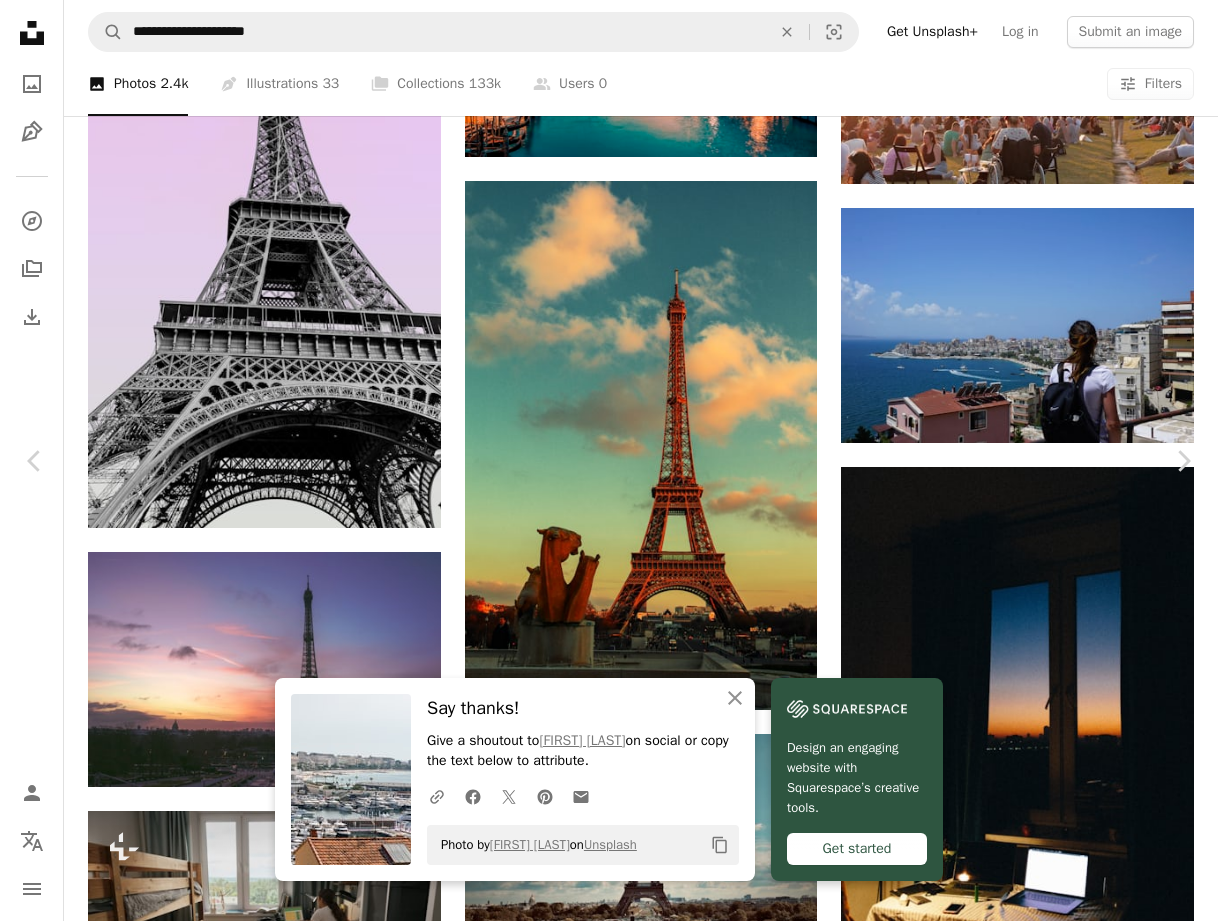 click on "An X shape" at bounding box center (20, 20) 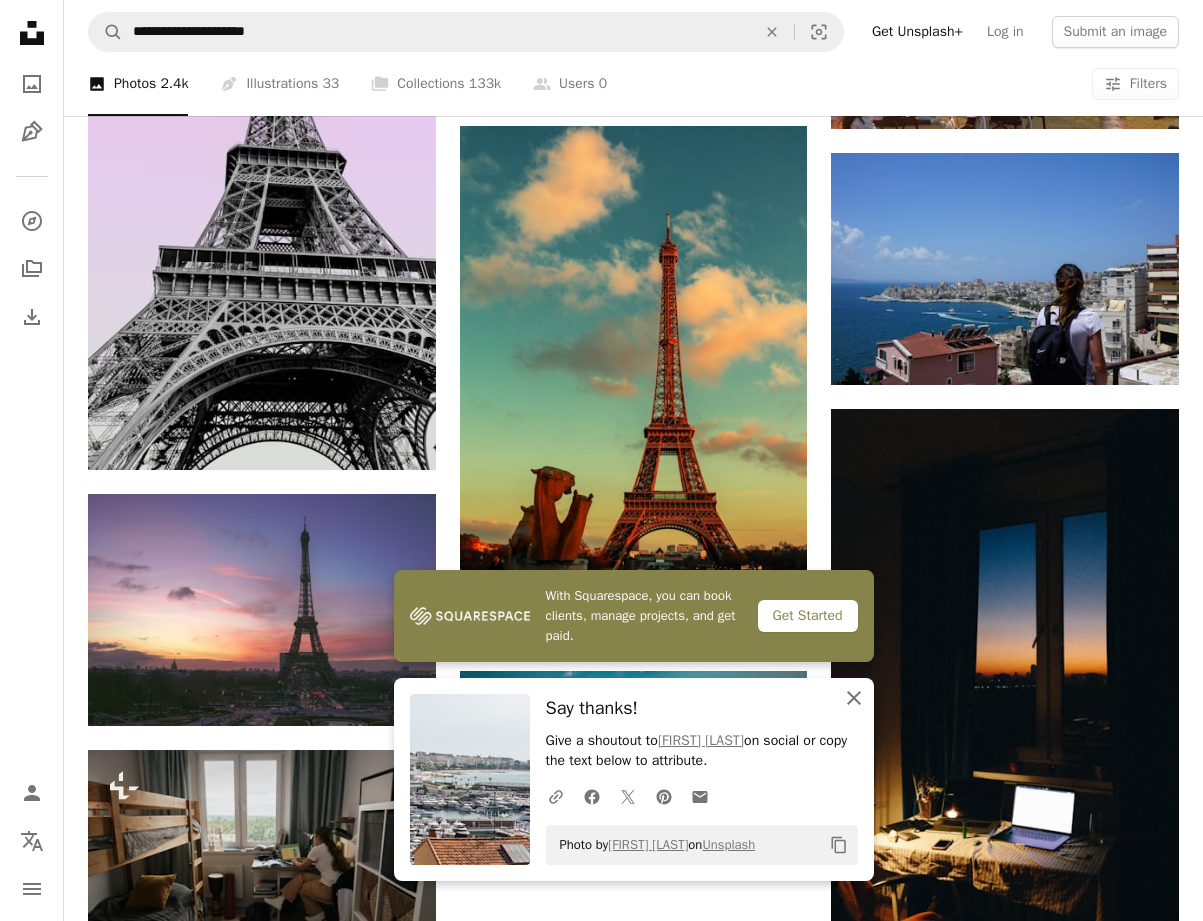 click on "An X shape" 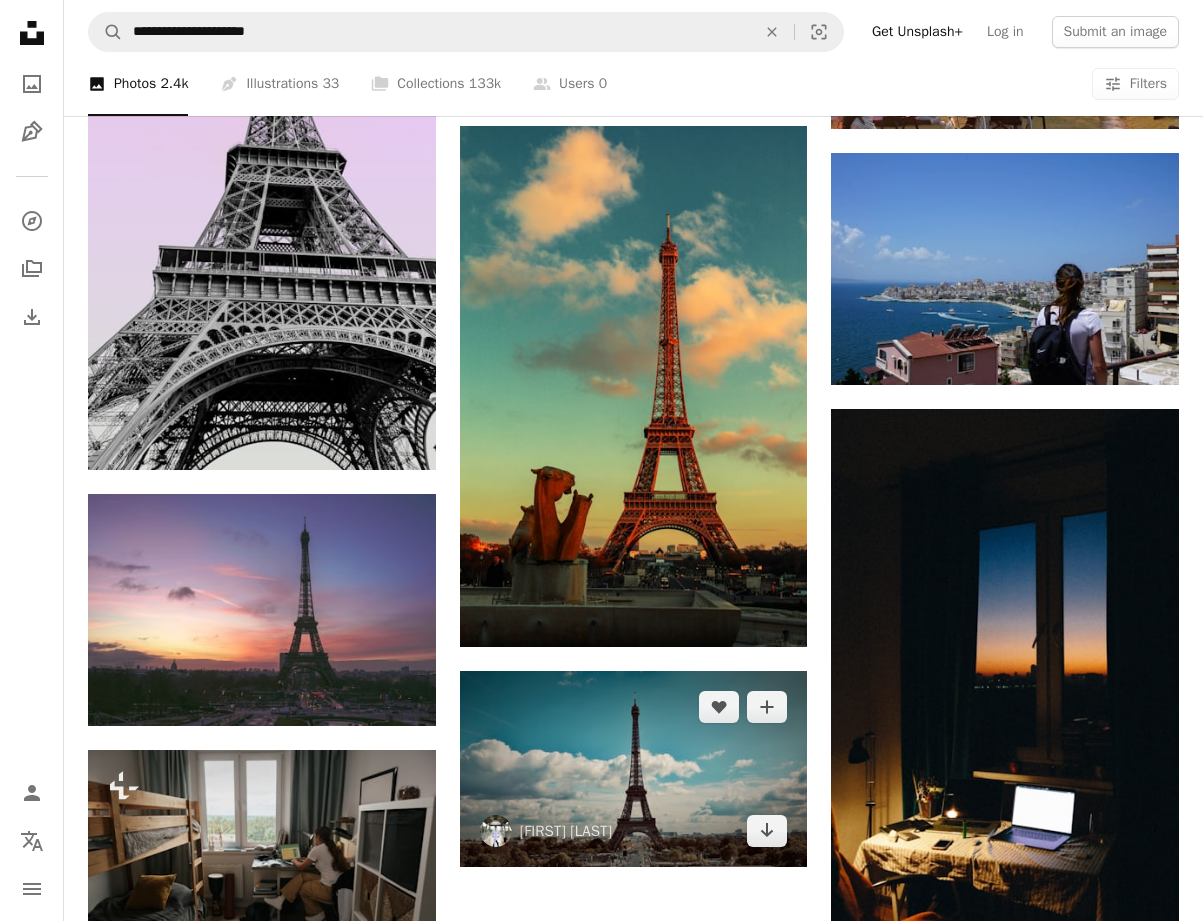 scroll, scrollTop: 5000, scrollLeft: 0, axis: vertical 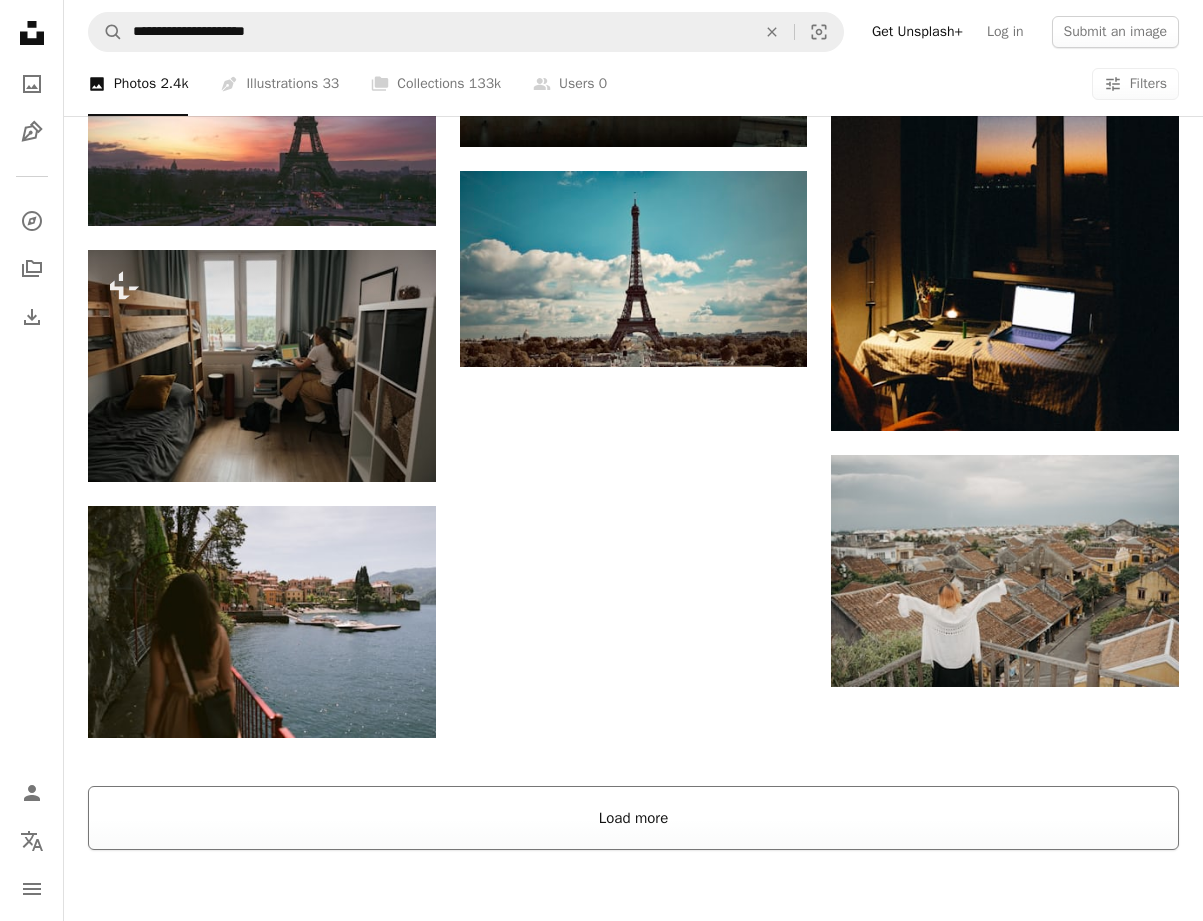 click on "Load more" at bounding box center [633, 818] 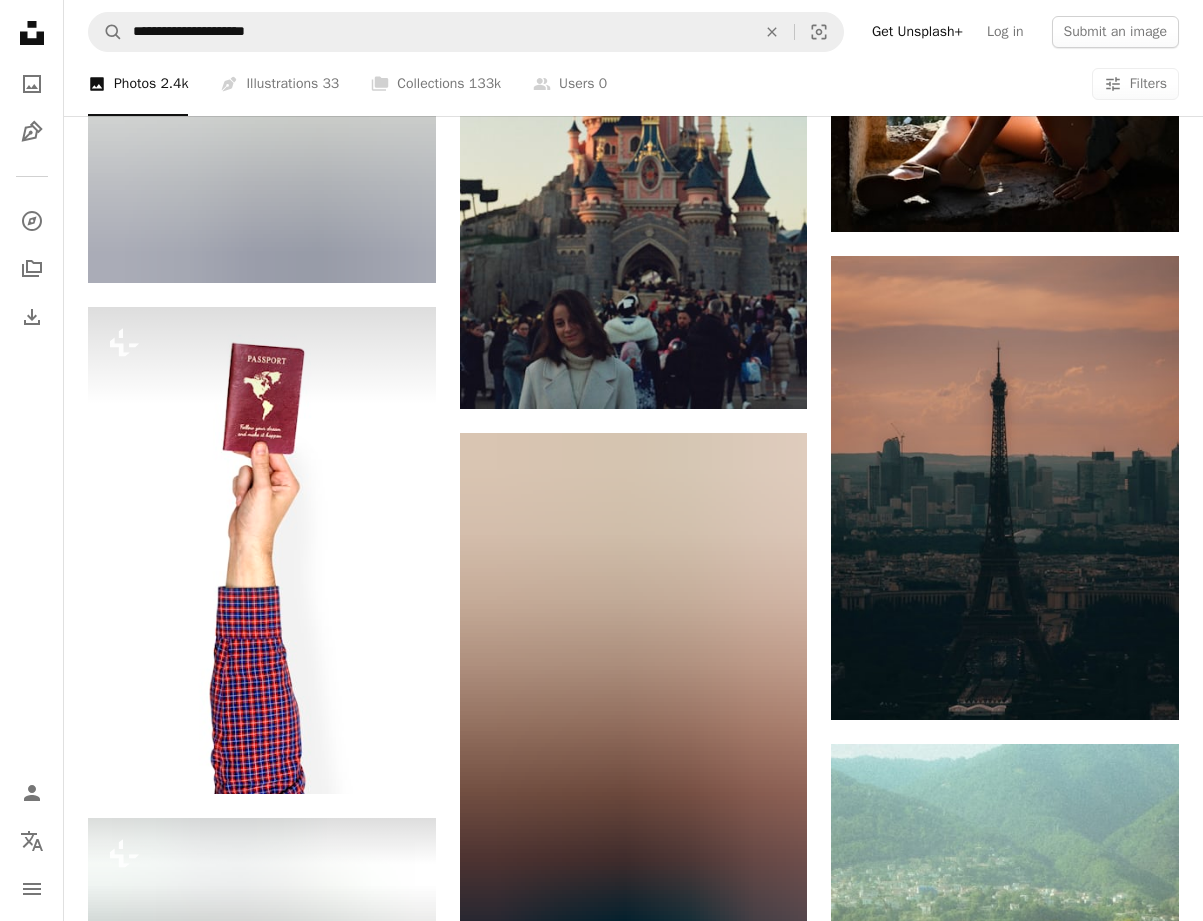 scroll, scrollTop: 6100, scrollLeft: 0, axis: vertical 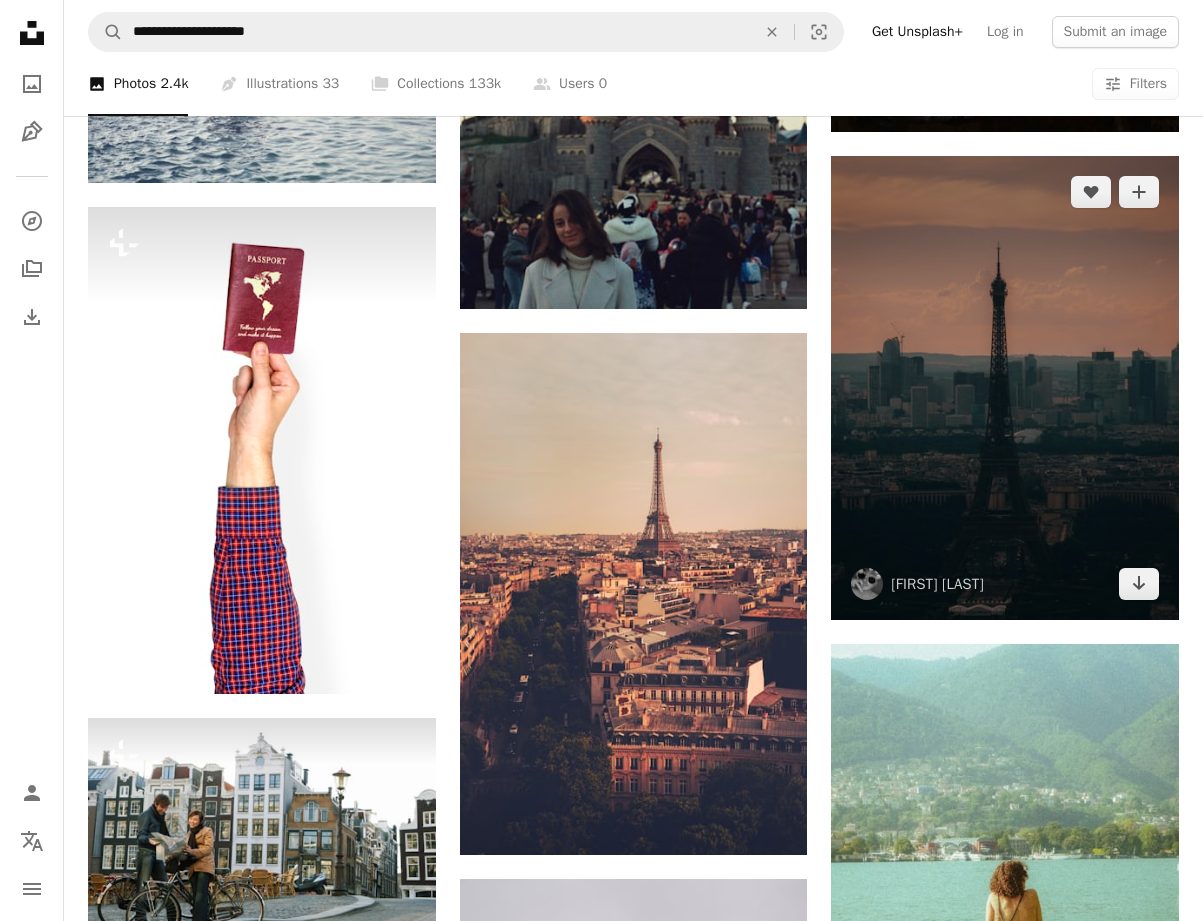 click at bounding box center [1005, 387] 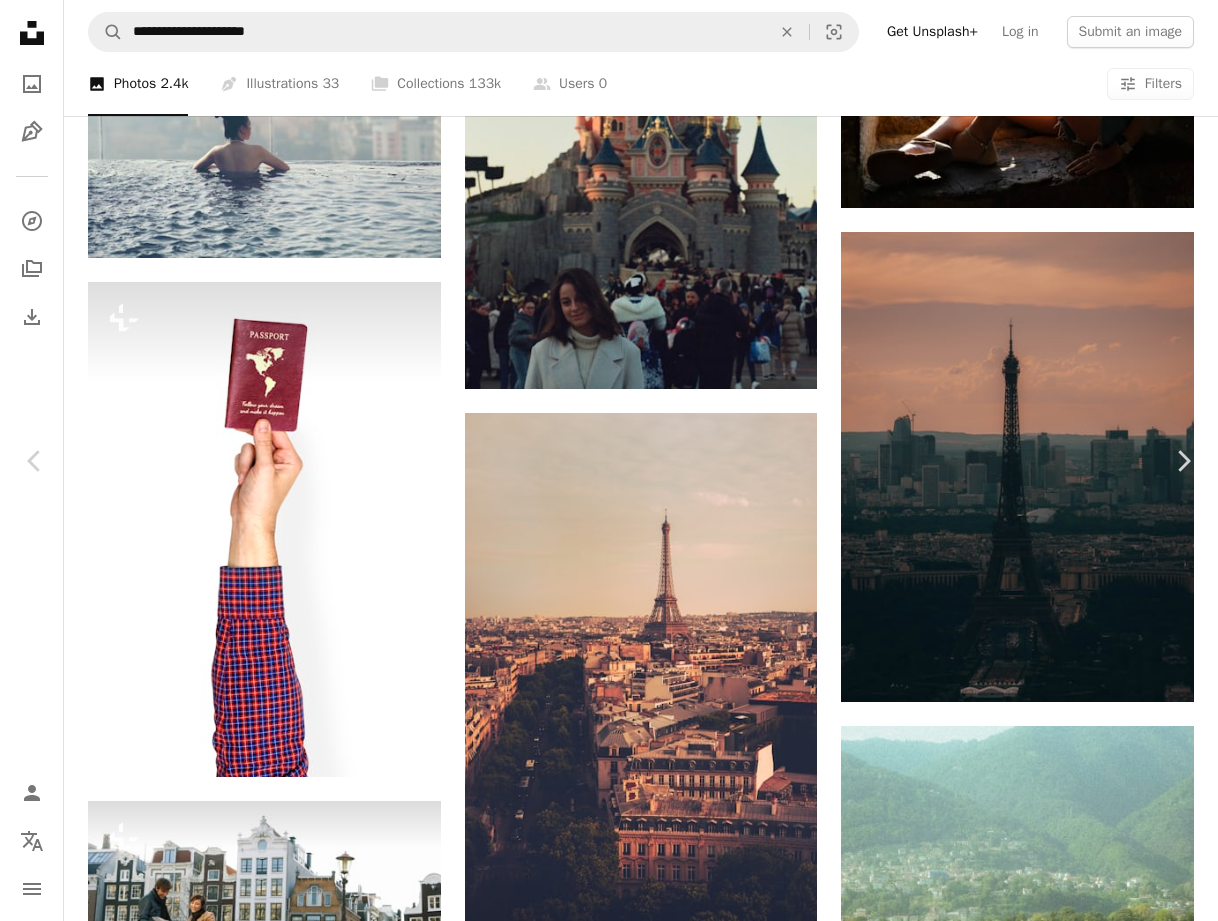 click on "An X shape" at bounding box center (20, 20) 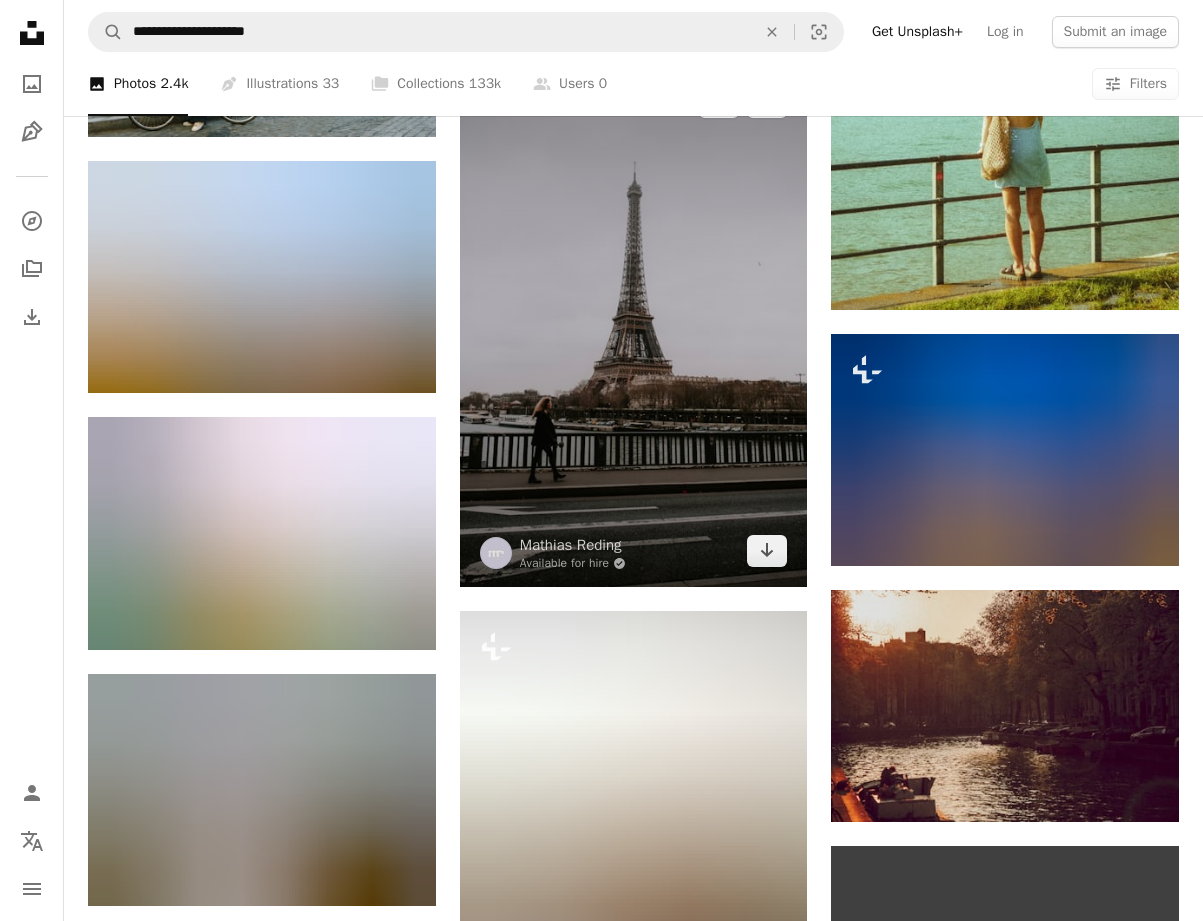 scroll, scrollTop: 7000, scrollLeft: 0, axis: vertical 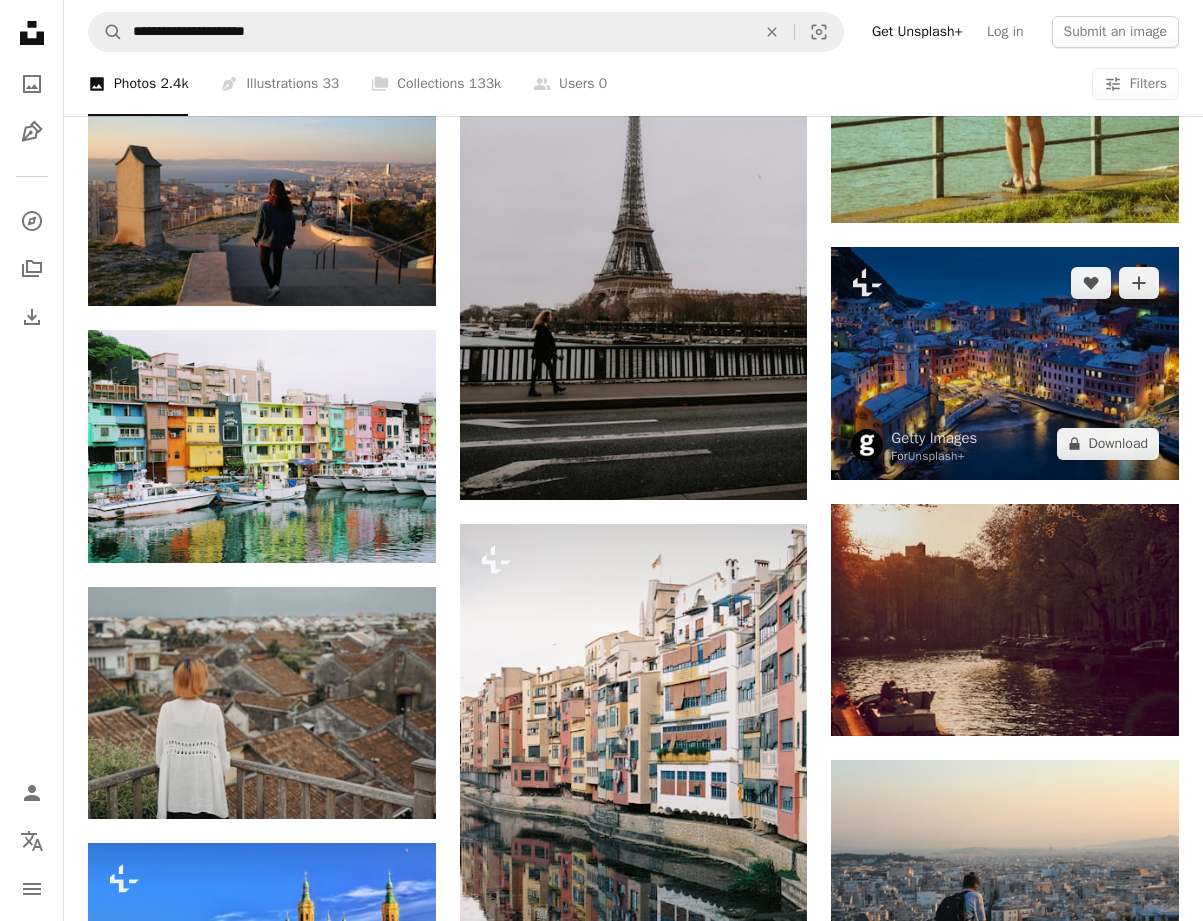 click at bounding box center [1005, 363] 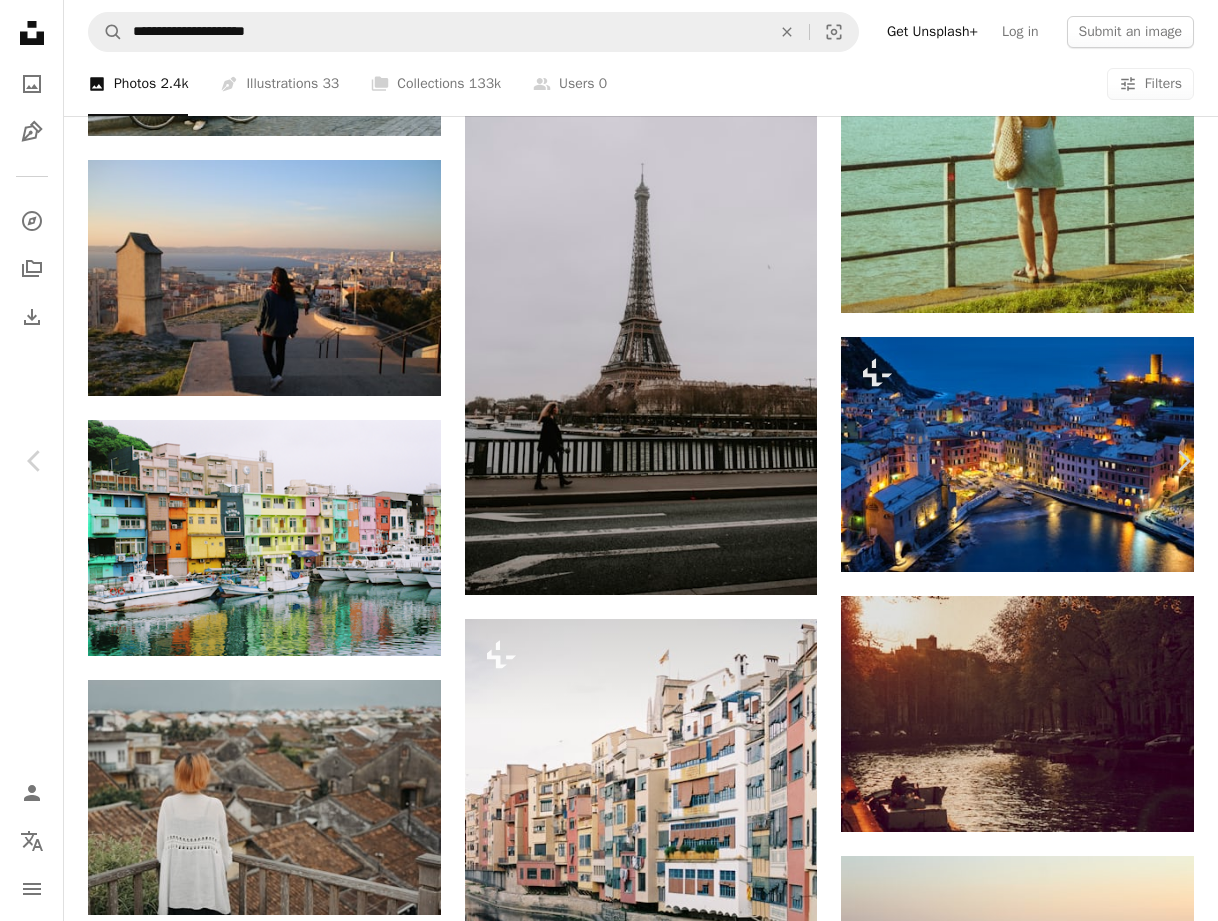 drag, startPoint x: 551, startPoint y: 243, endPoint x: 9, endPoint y: 20, distance: 586.08276 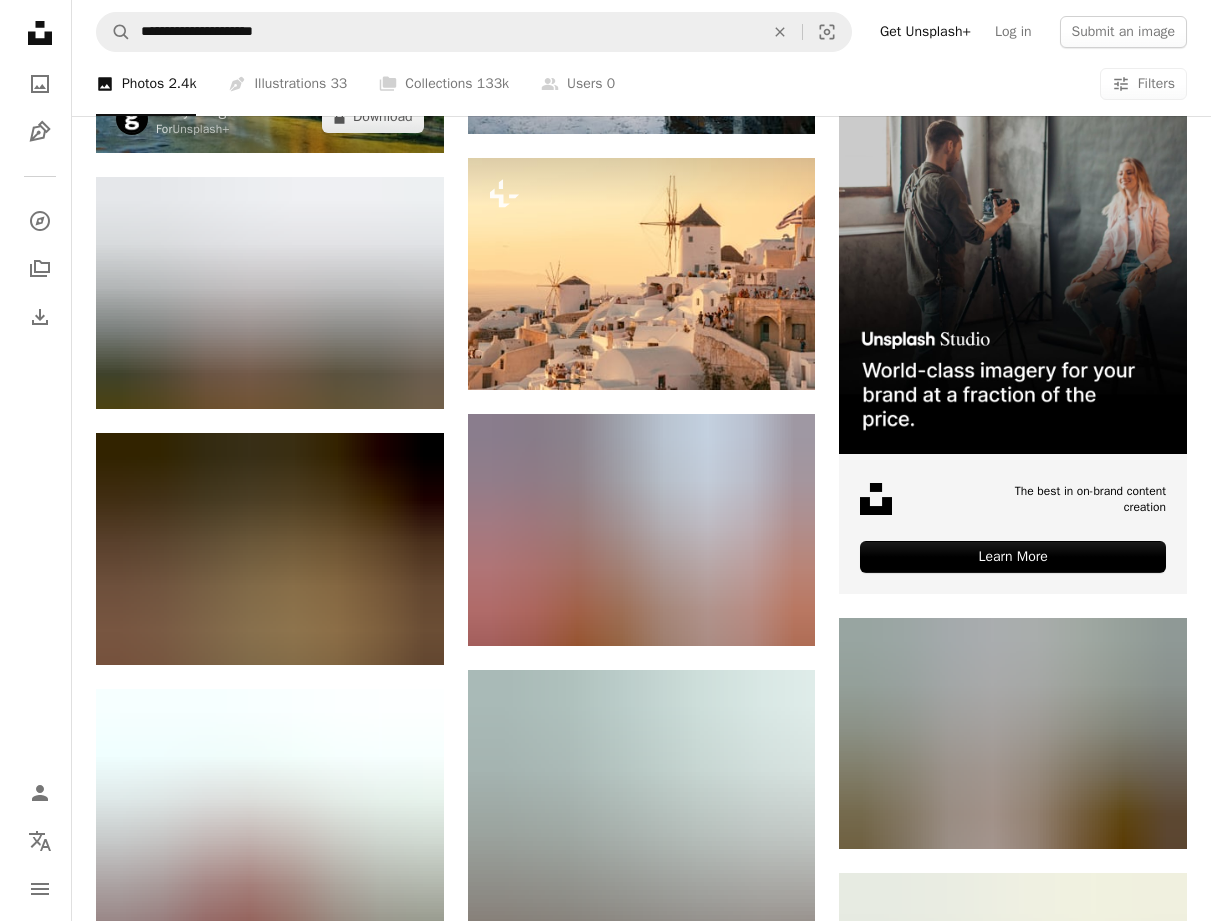 scroll, scrollTop: 8000, scrollLeft: 0, axis: vertical 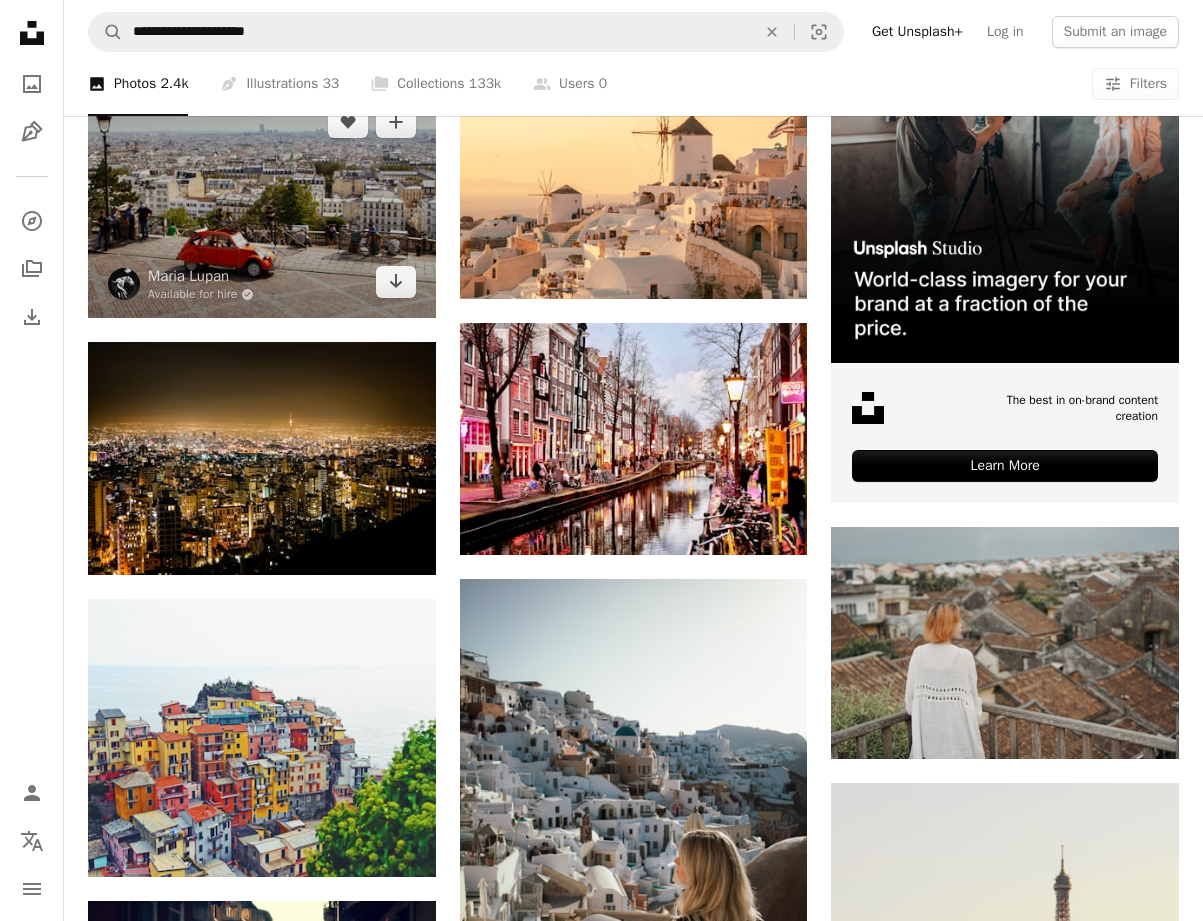 click at bounding box center (262, 202) 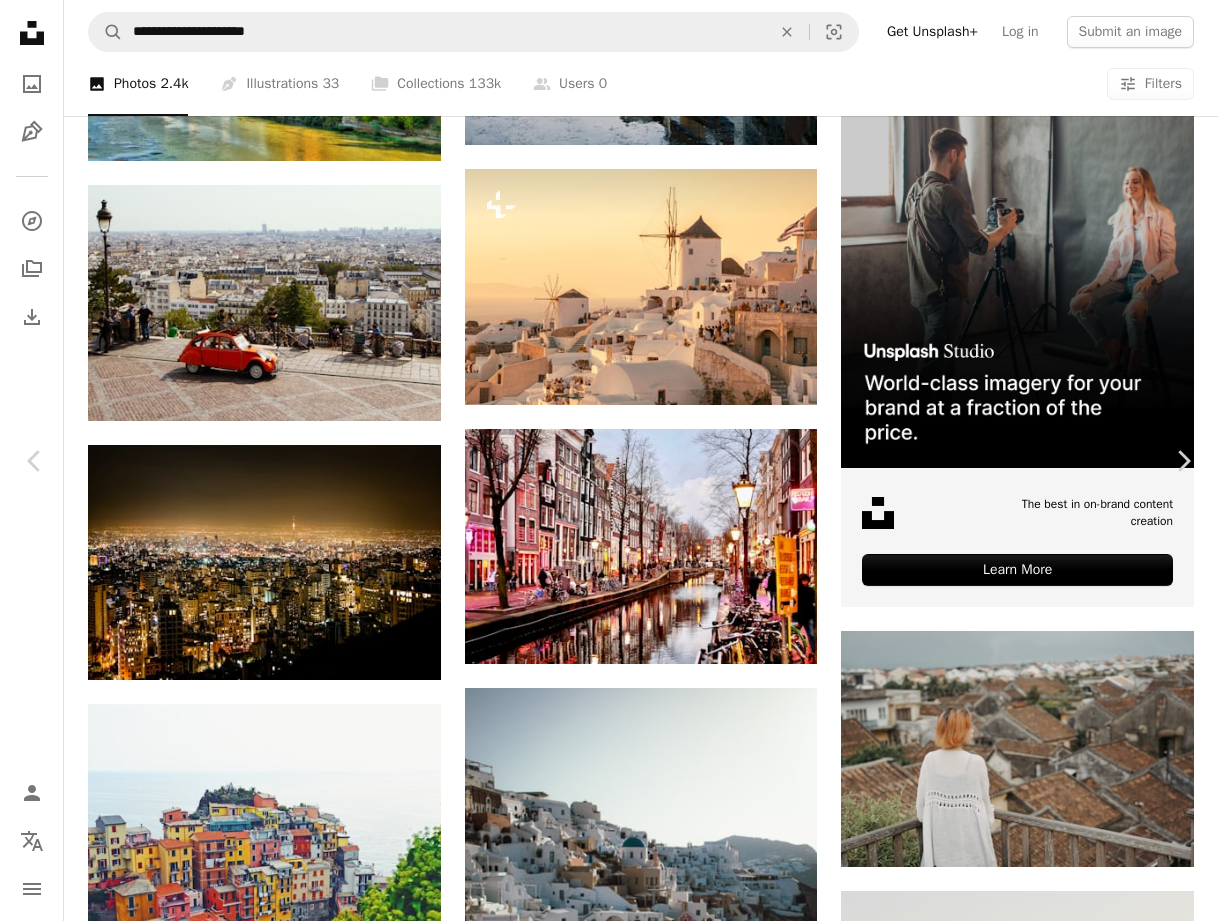 scroll, scrollTop: 2900, scrollLeft: 0, axis: vertical 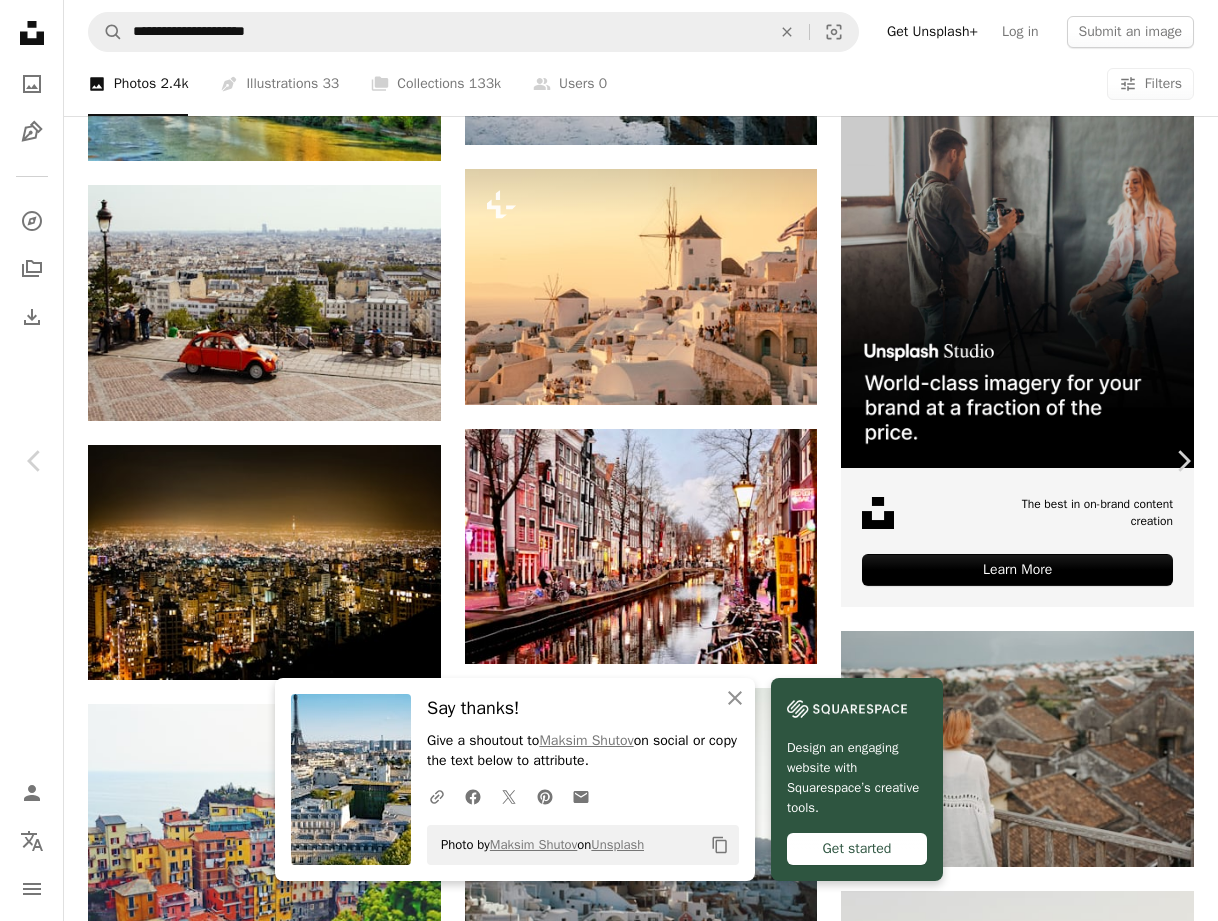 click on "An X shape" at bounding box center (20, 20) 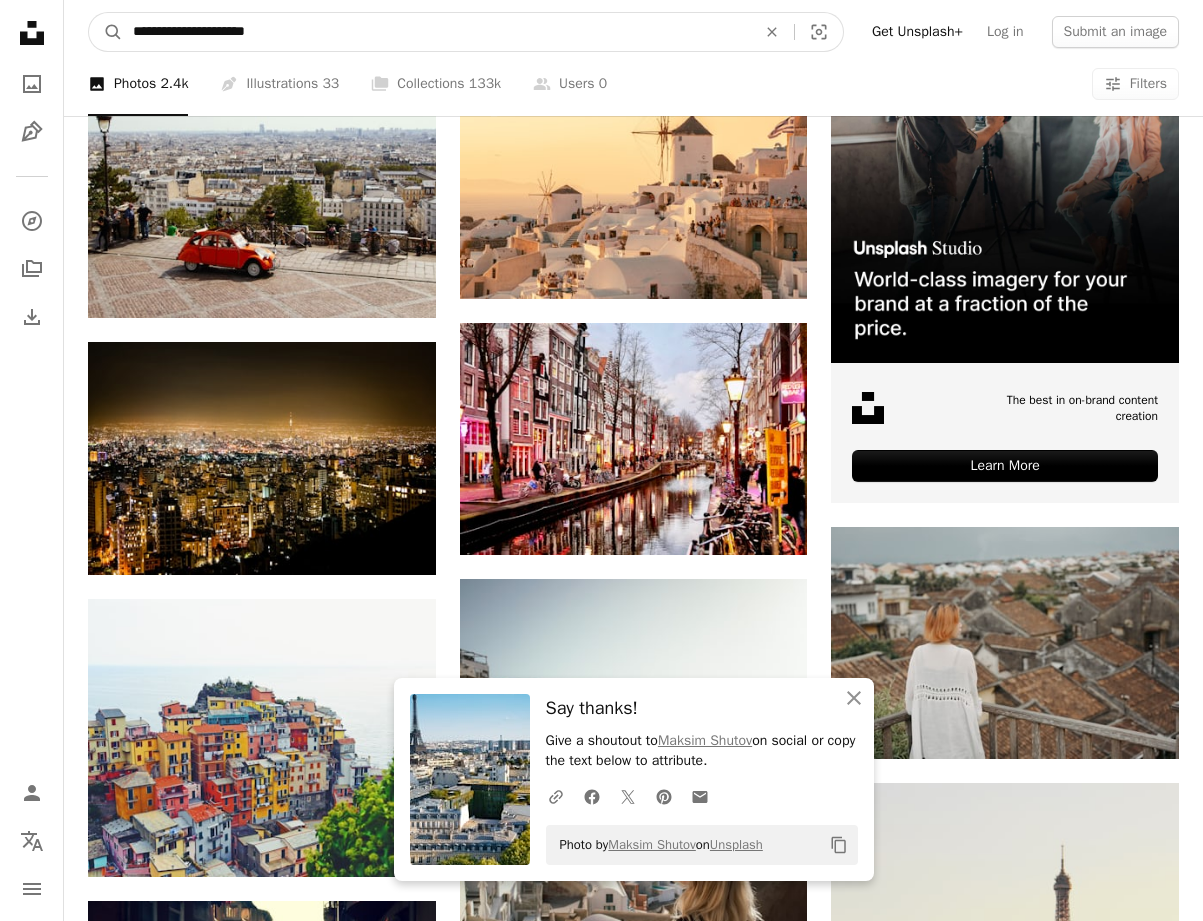 scroll, scrollTop: 7997, scrollLeft: 0, axis: vertical 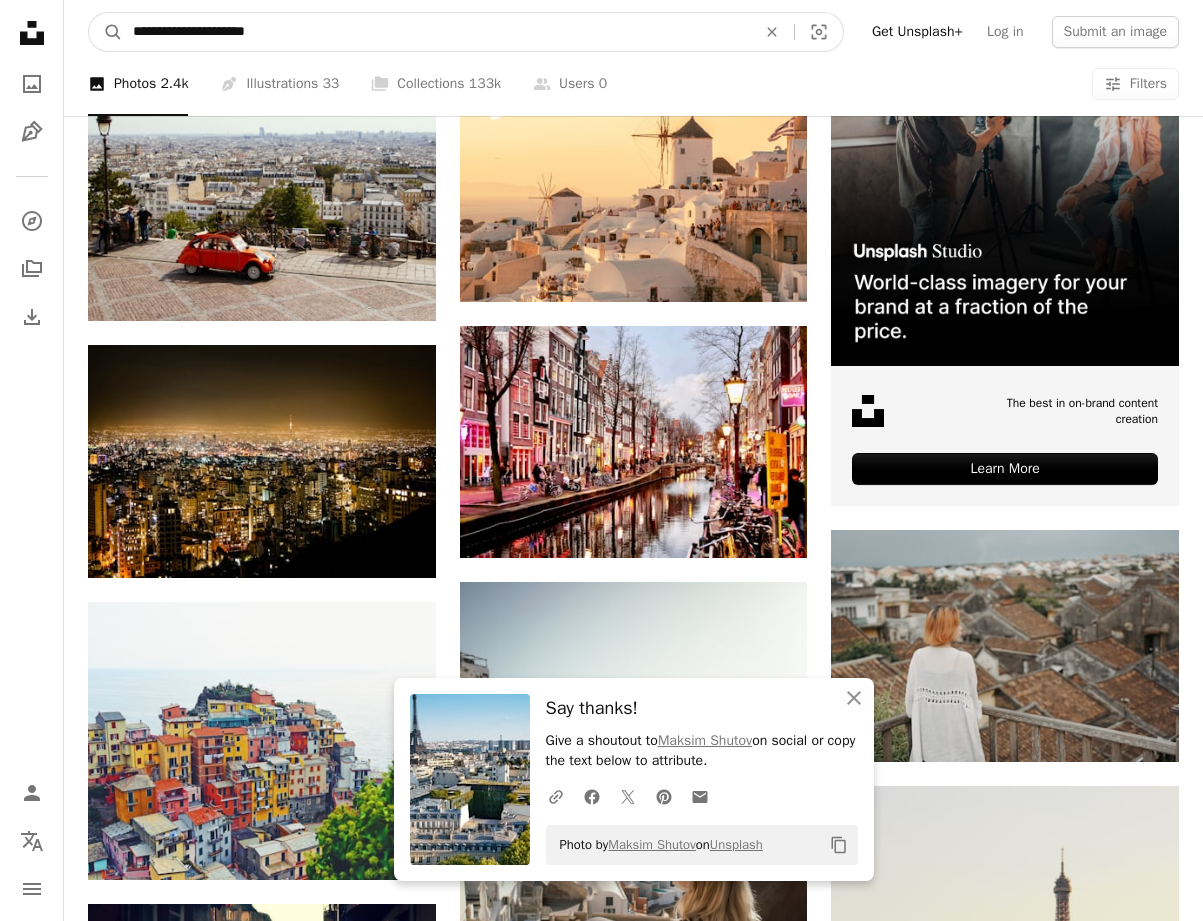 drag, startPoint x: 311, startPoint y: 42, endPoint x: -62, endPoint y: 20, distance: 373.64822 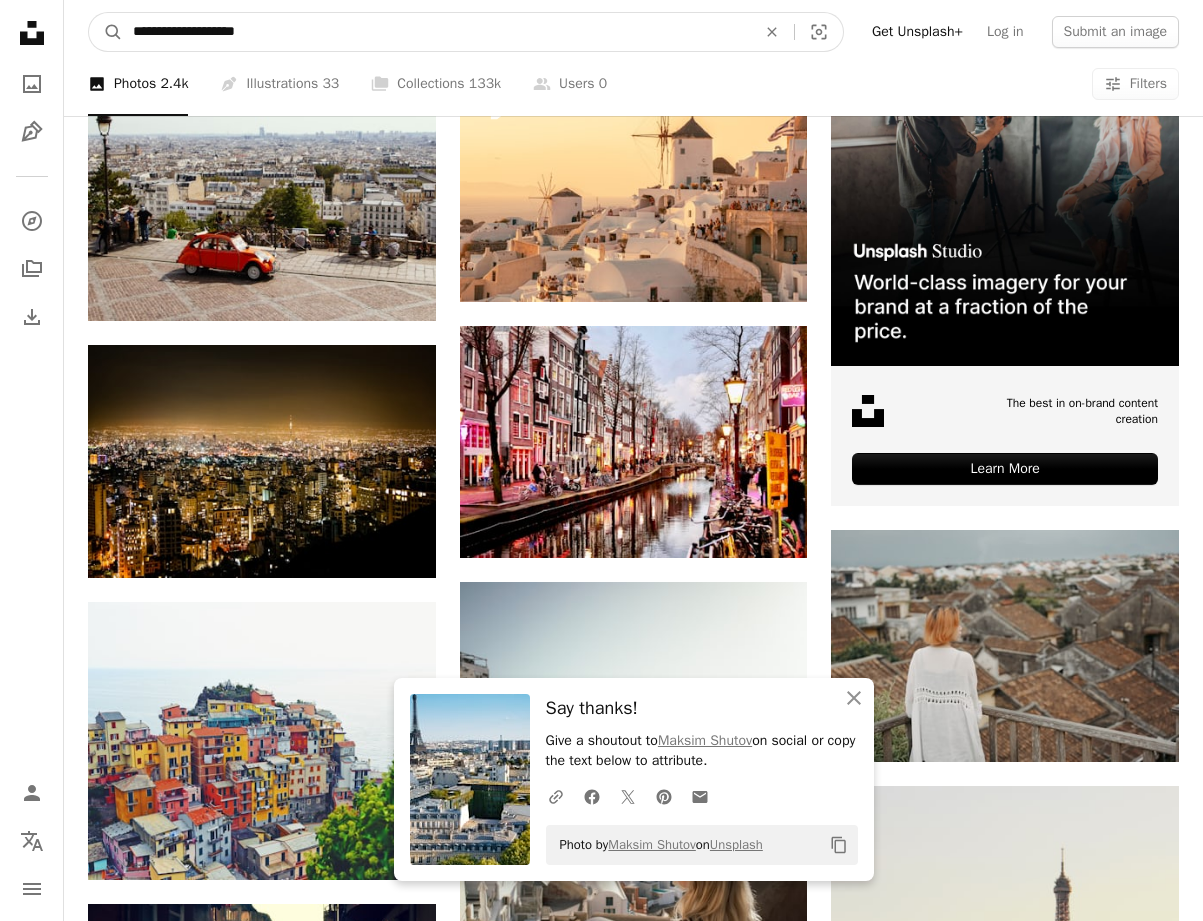 type on "**********" 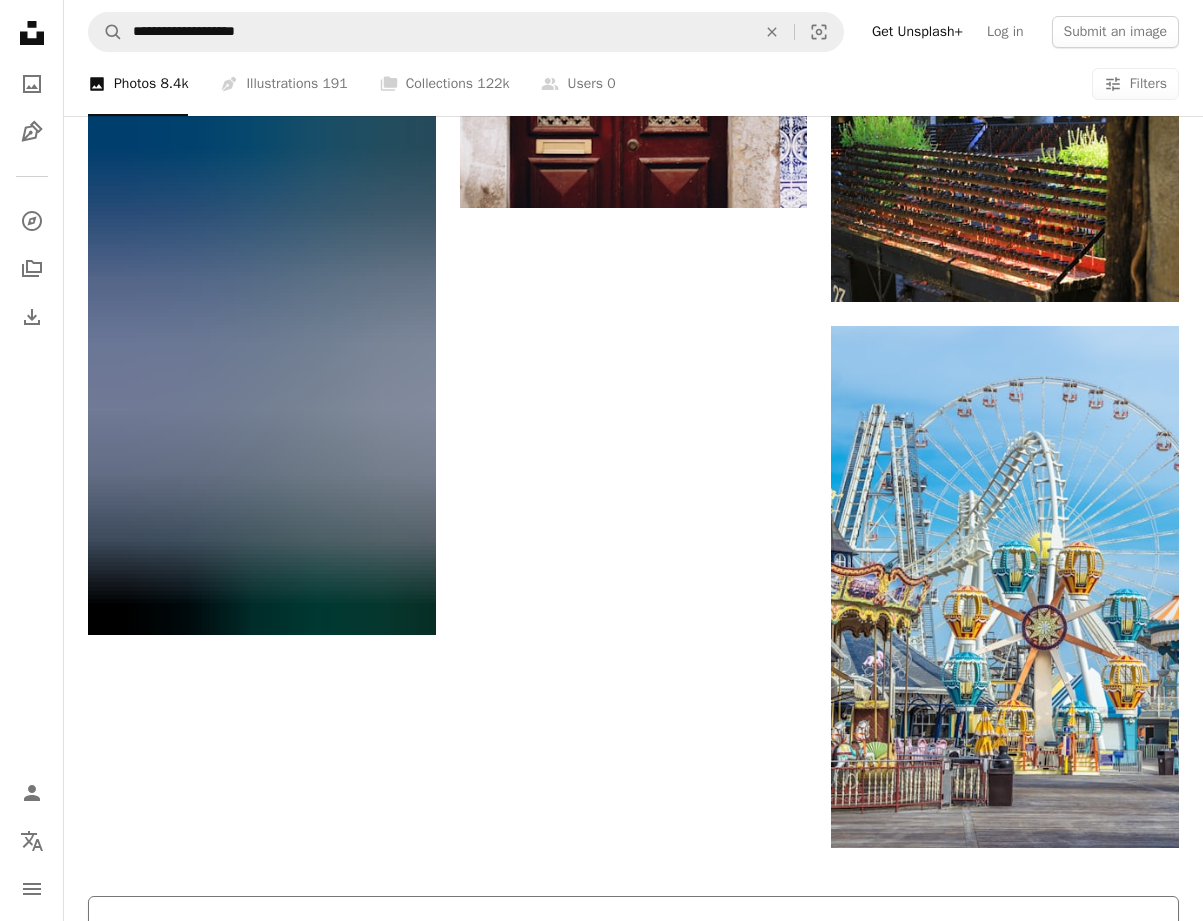 scroll, scrollTop: 2800, scrollLeft: 0, axis: vertical 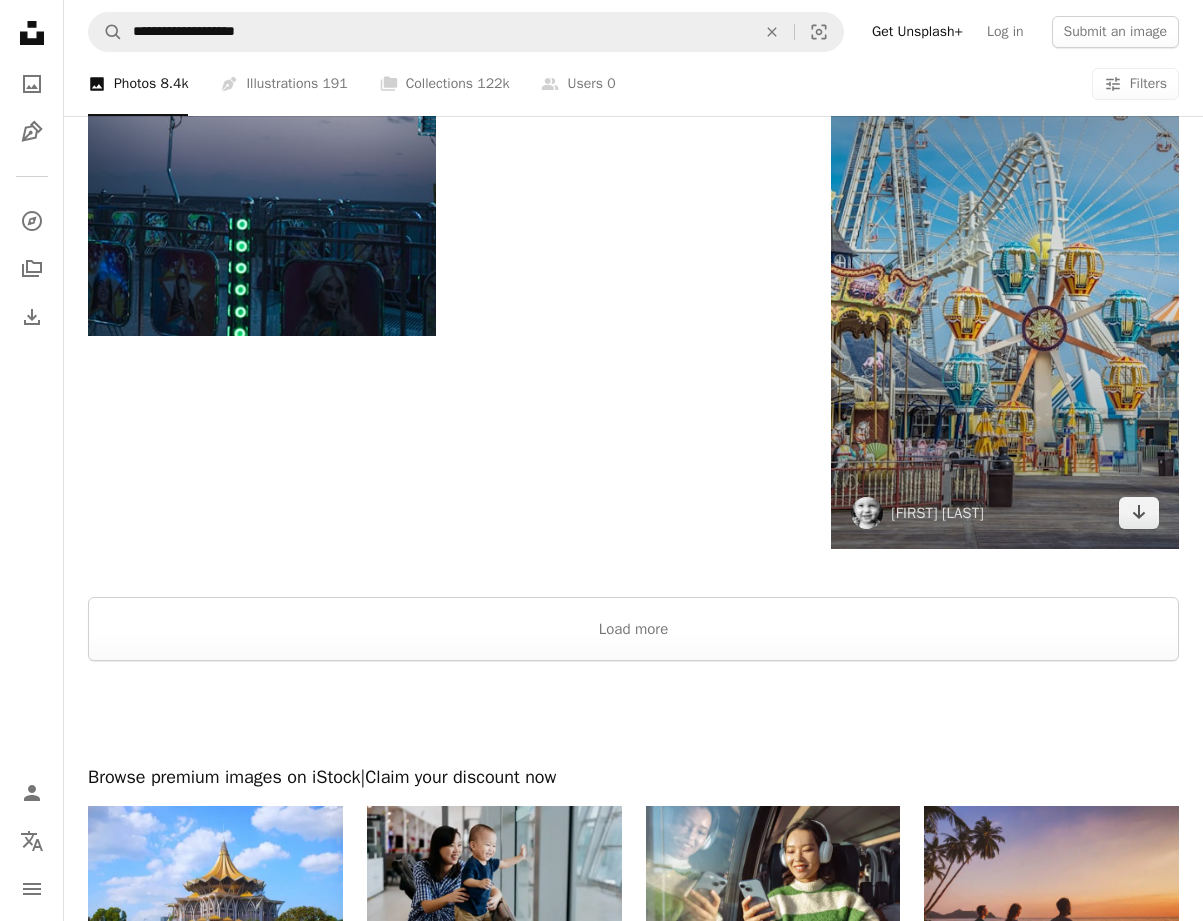 click at bounding box center [1005, 287] 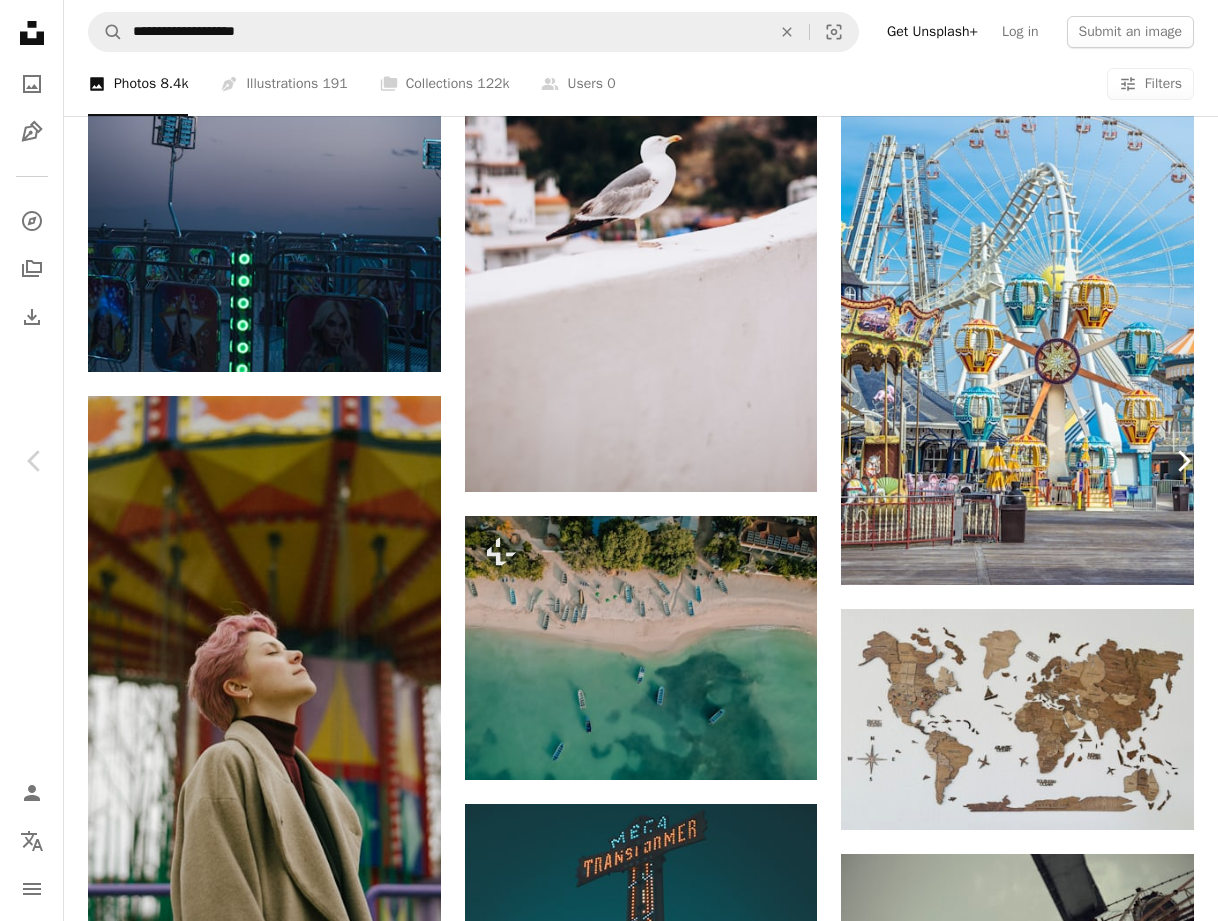click on "Chevron right" 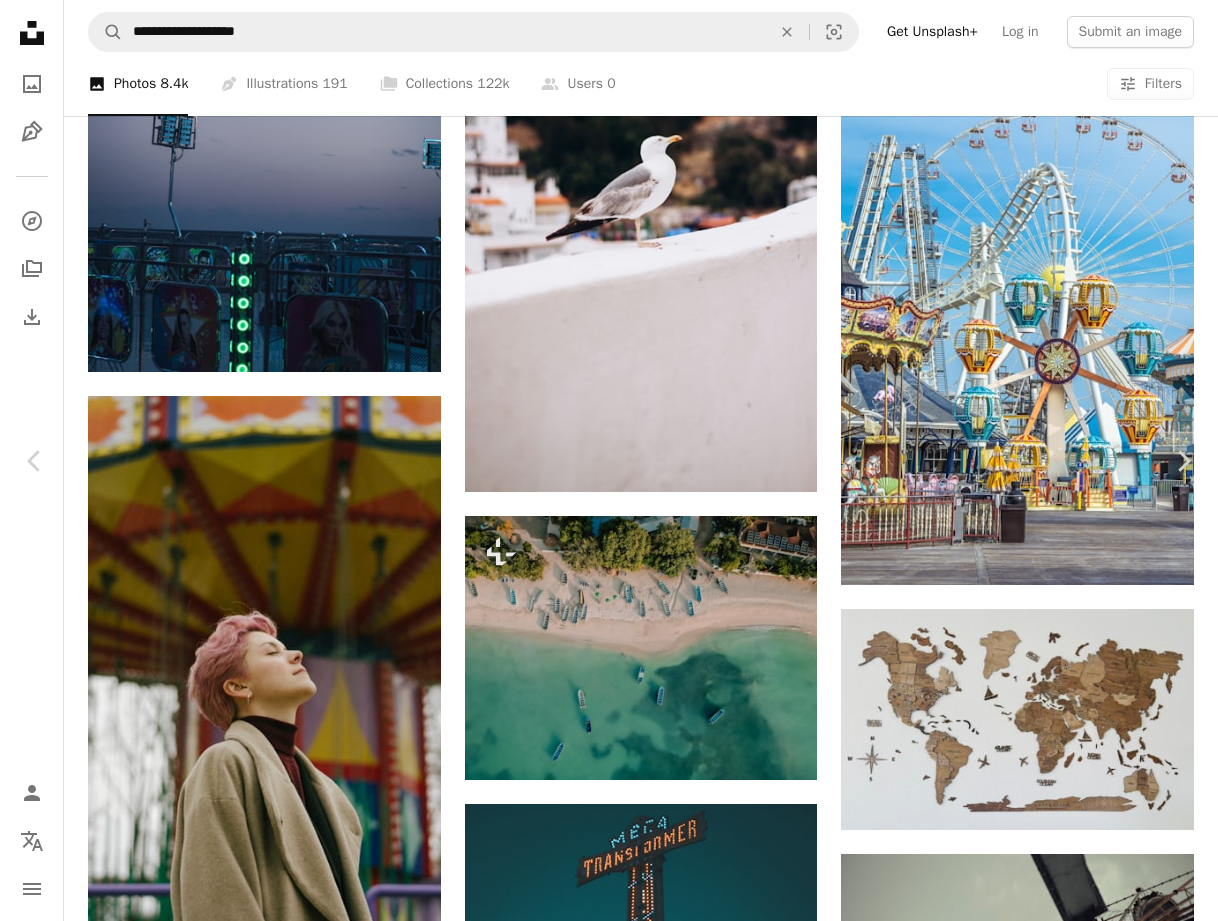 click on "An X shape" at bounding box center (20, 20) 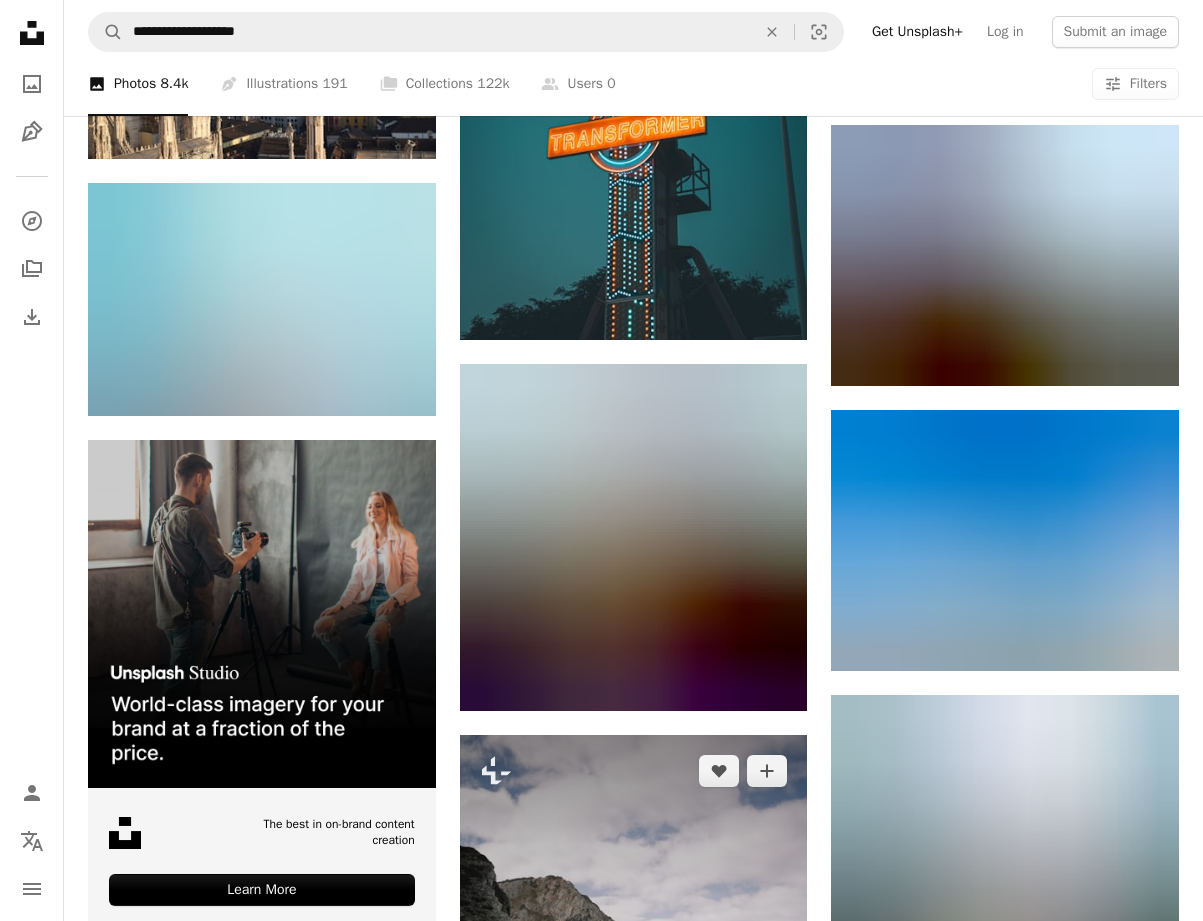 scroll, scrollTop: 4000, scrollLeft: 0, axis: vertical 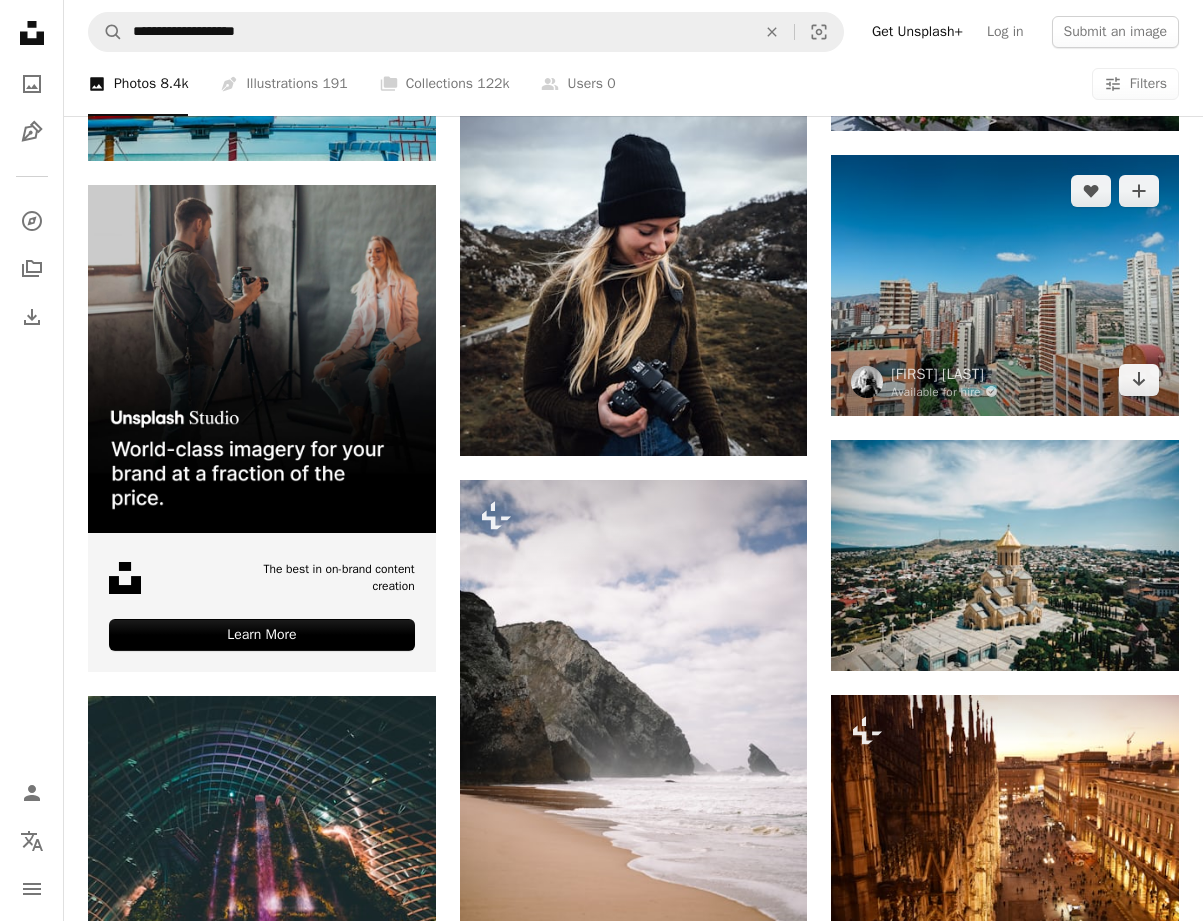 click at bounding box center (1005, 285) 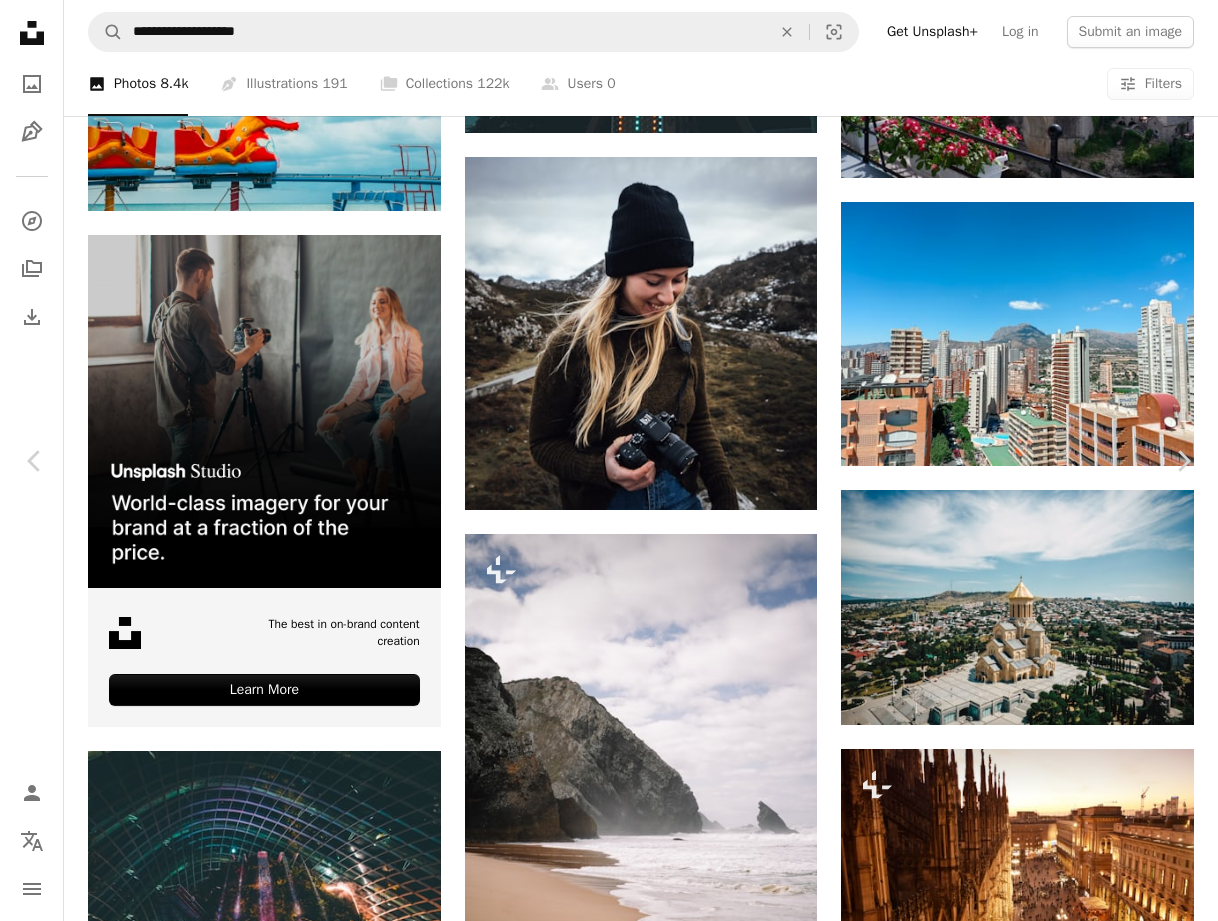 click on "An X shape" at bounding box center [20, 20] 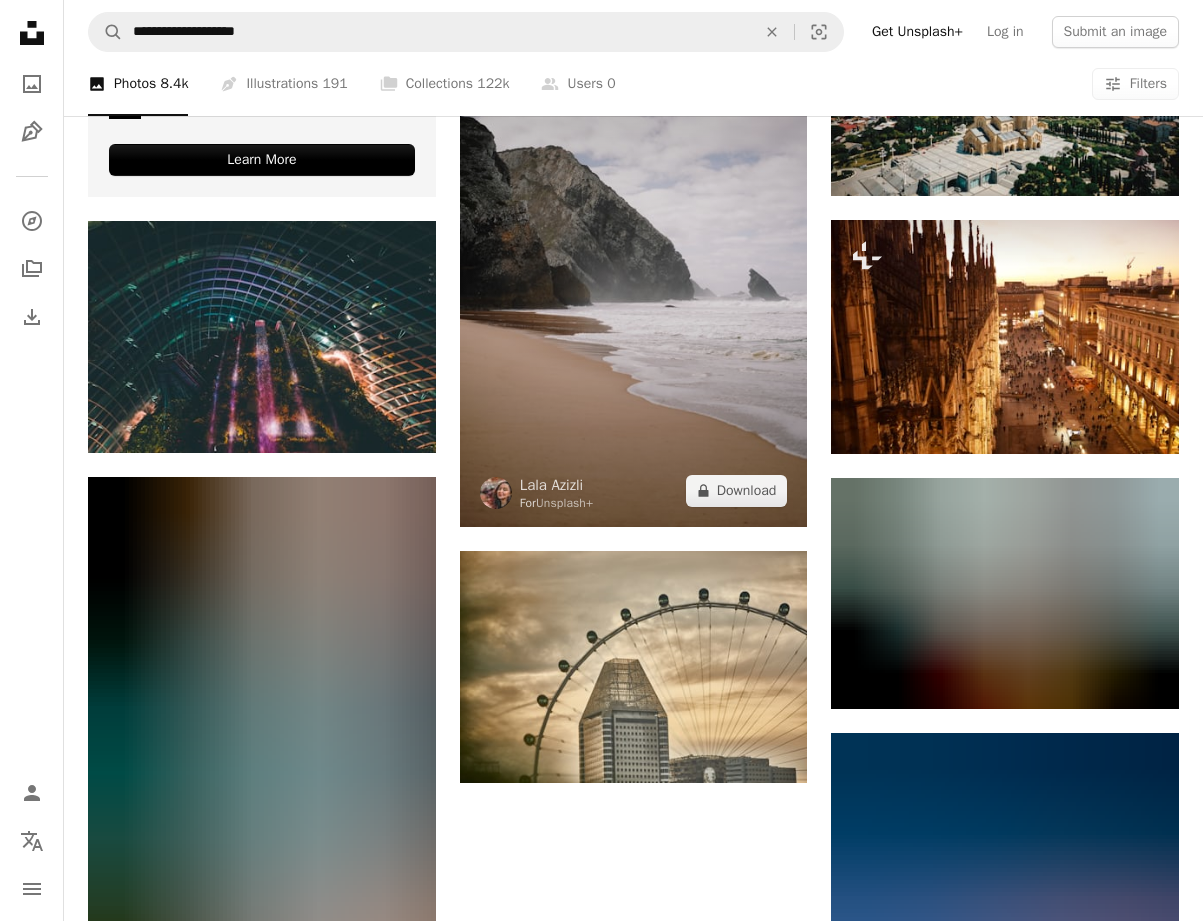 scroll, scrollTop: 4500, scrollLeft: 0, axis: vertical 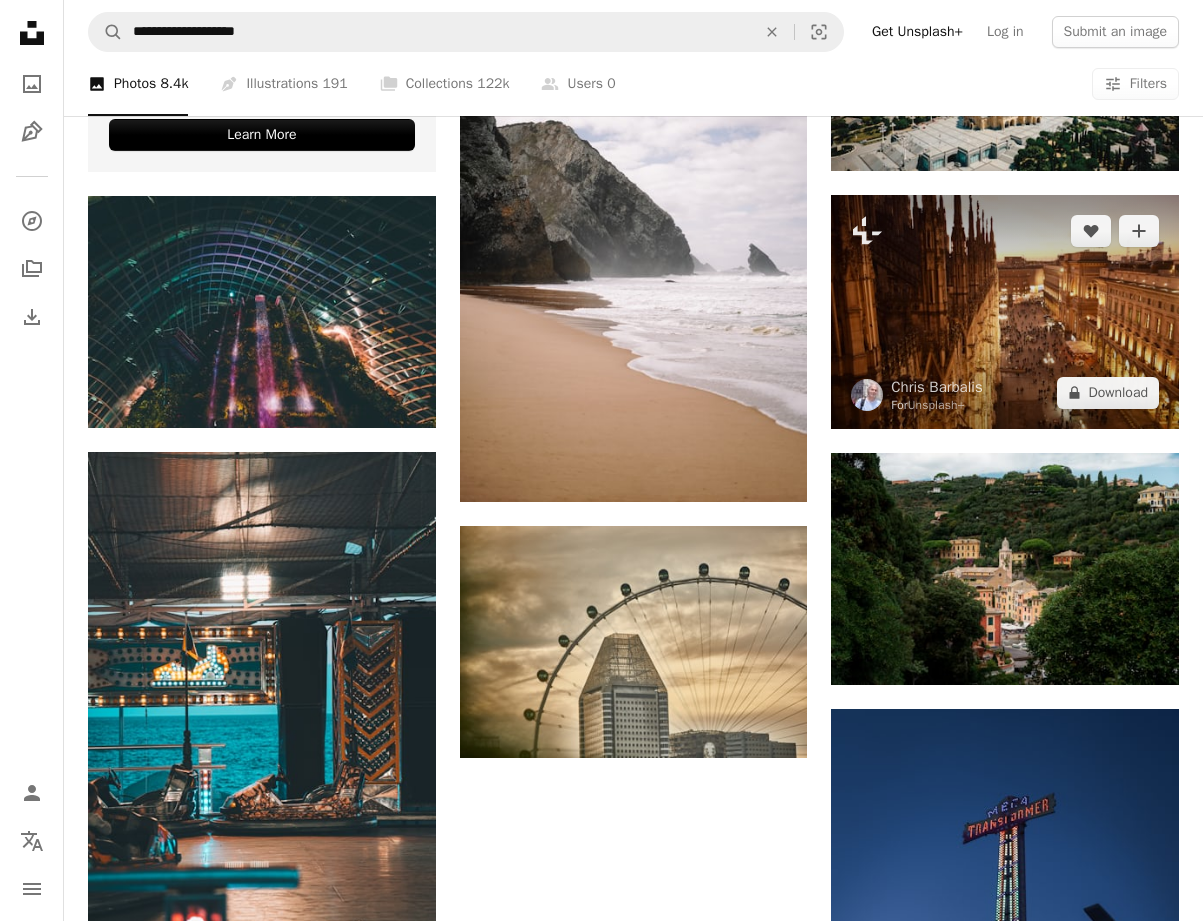 click at bounding box center (1005, 312) 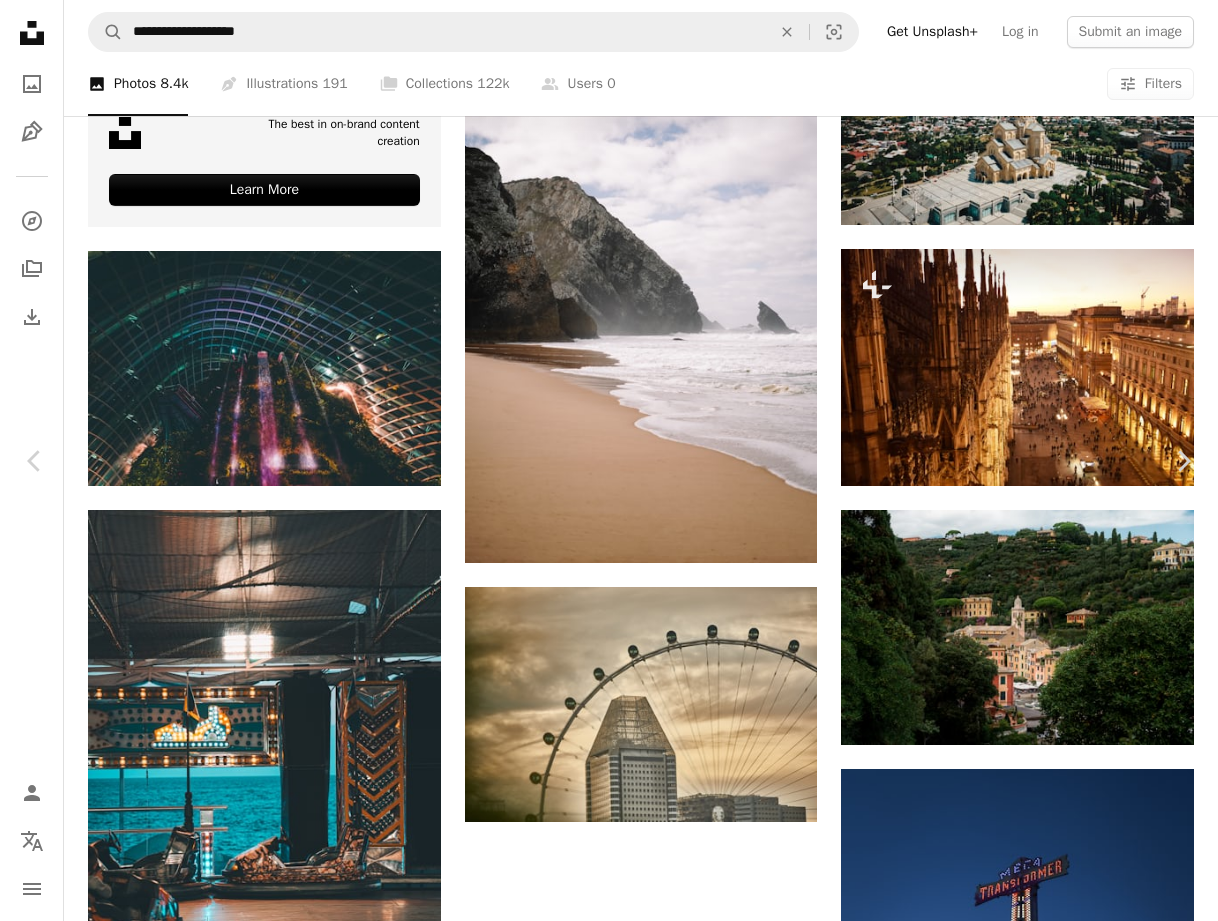 click on "An X shape" at bounding box center [20, 20] 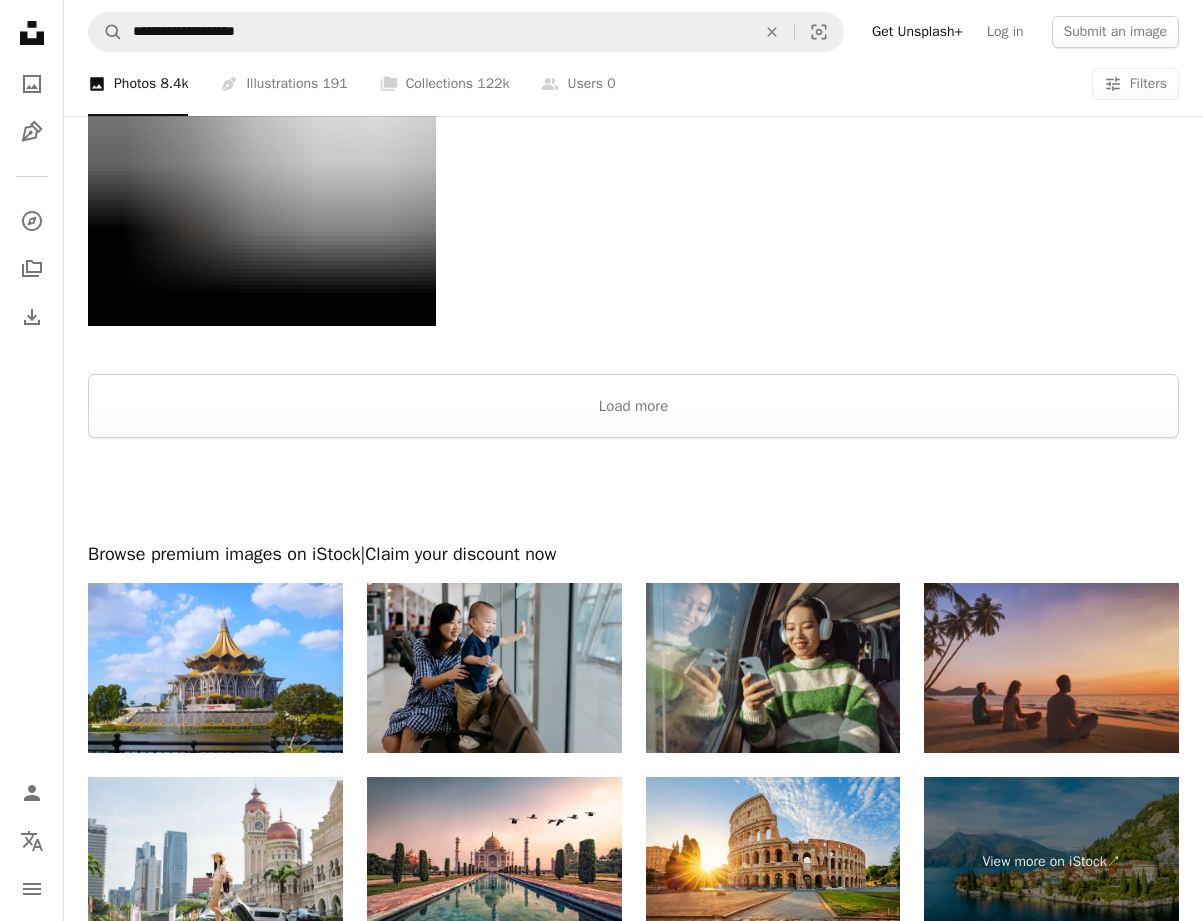 scroll, scrollTop: 5700, scrollLeft: 0, axis: vertical 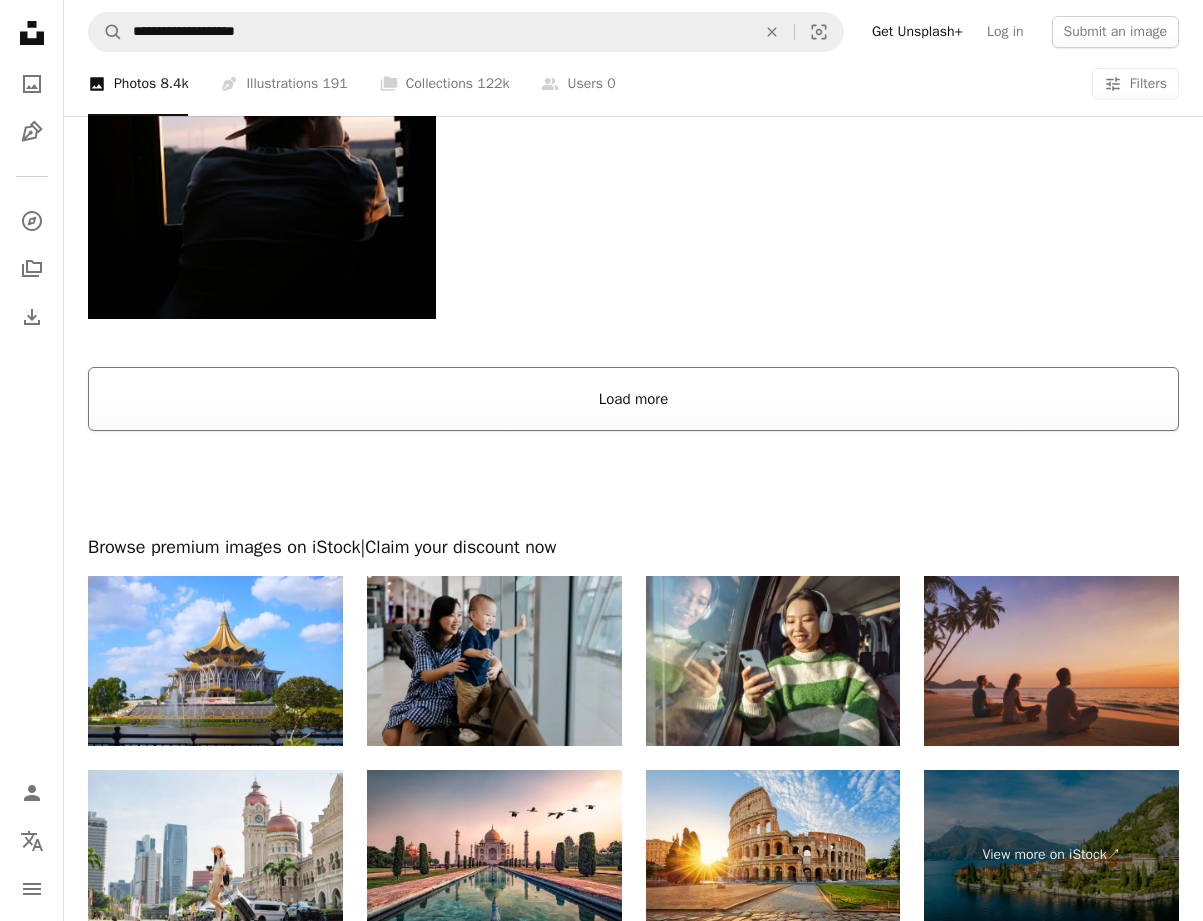 click on "Load more" at bounding box center [633, 399] 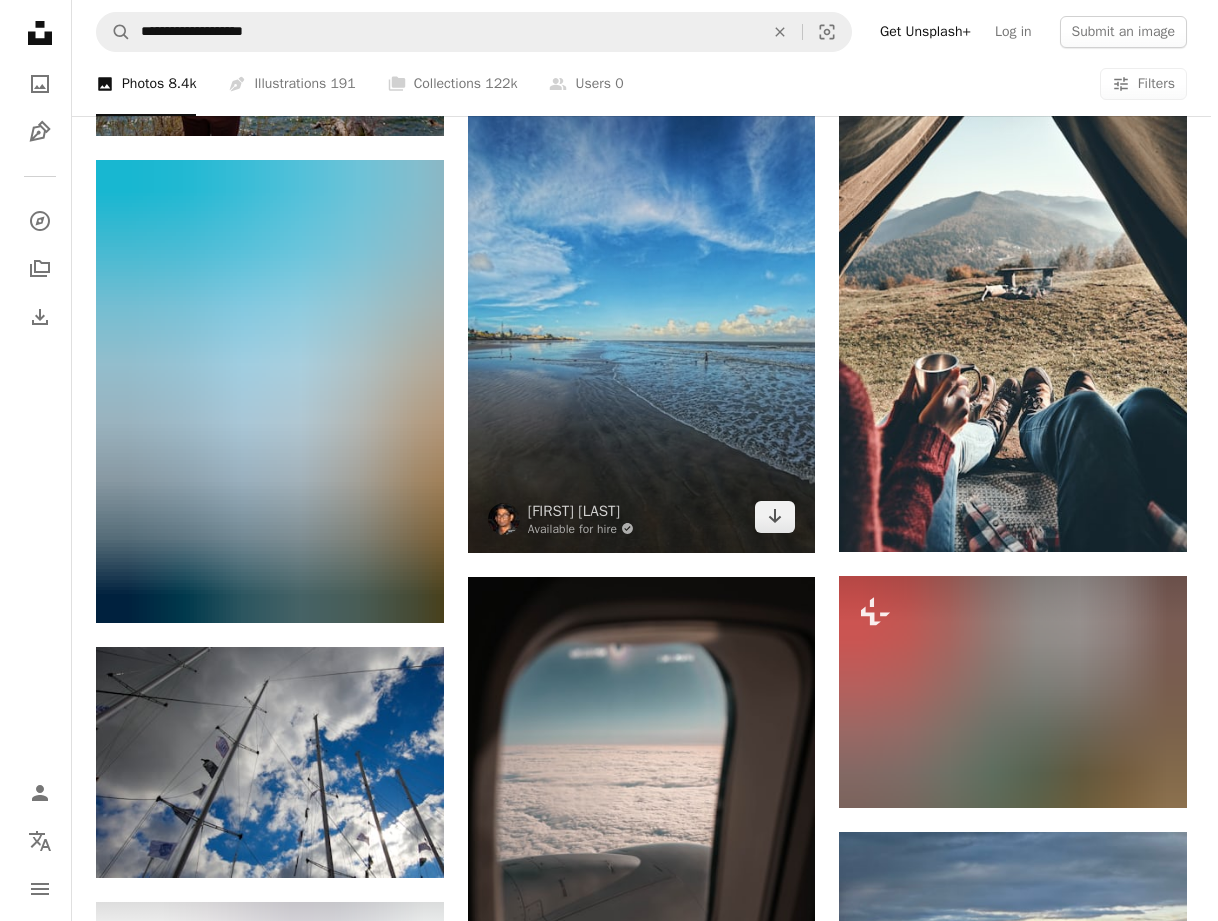 scroll, scrollTop: 8200, scrollLeft: 0, axis: vertical 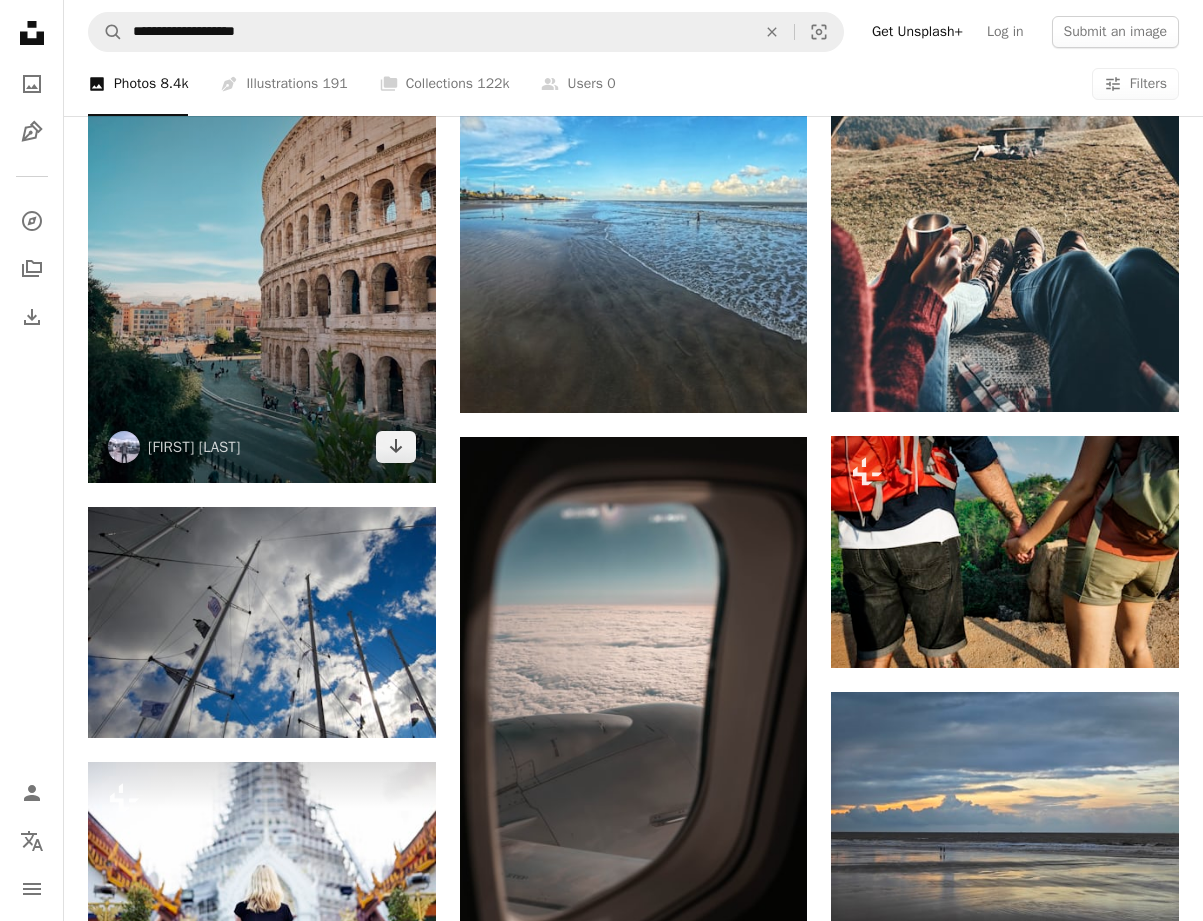 click at bounding box center [262, 251] 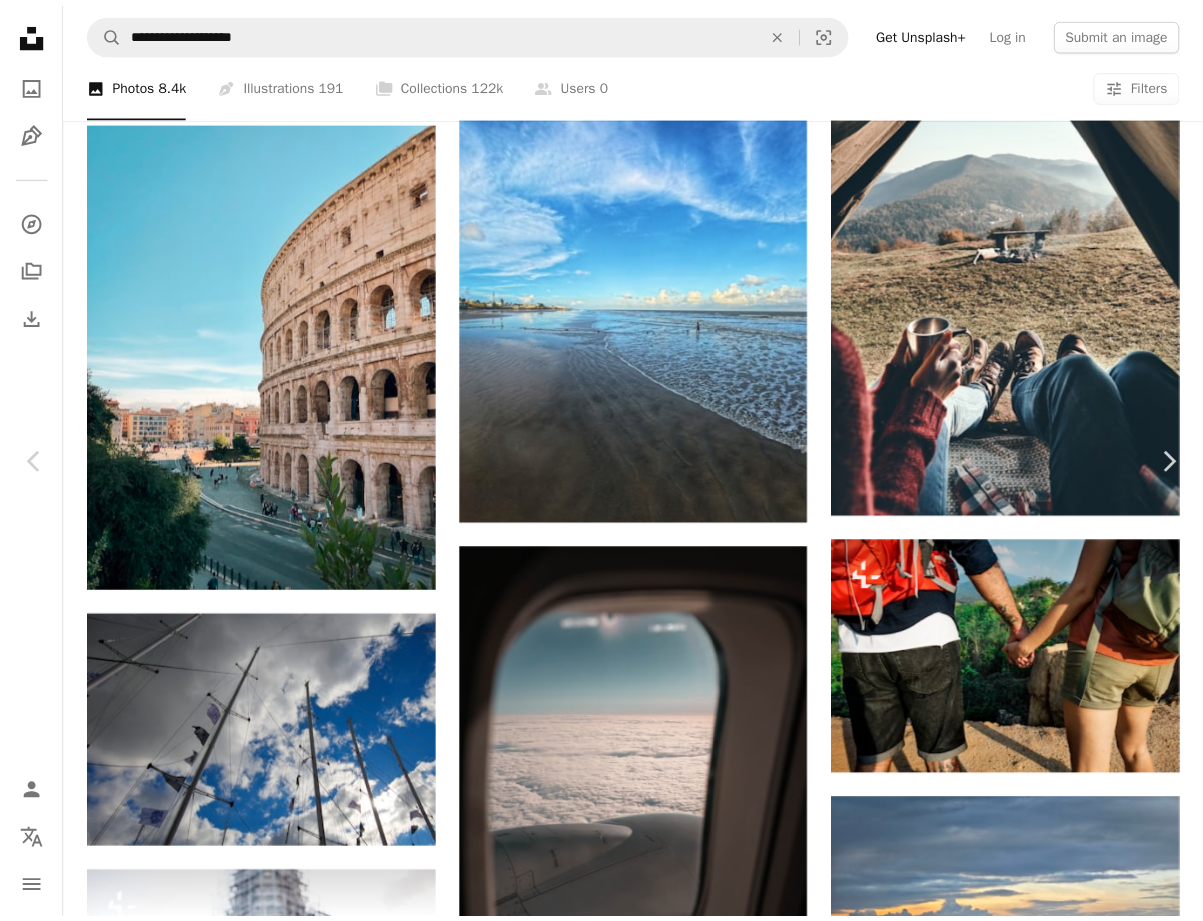 scroll, scrollTop: 800, scrollLeft: 0, axis: vertical 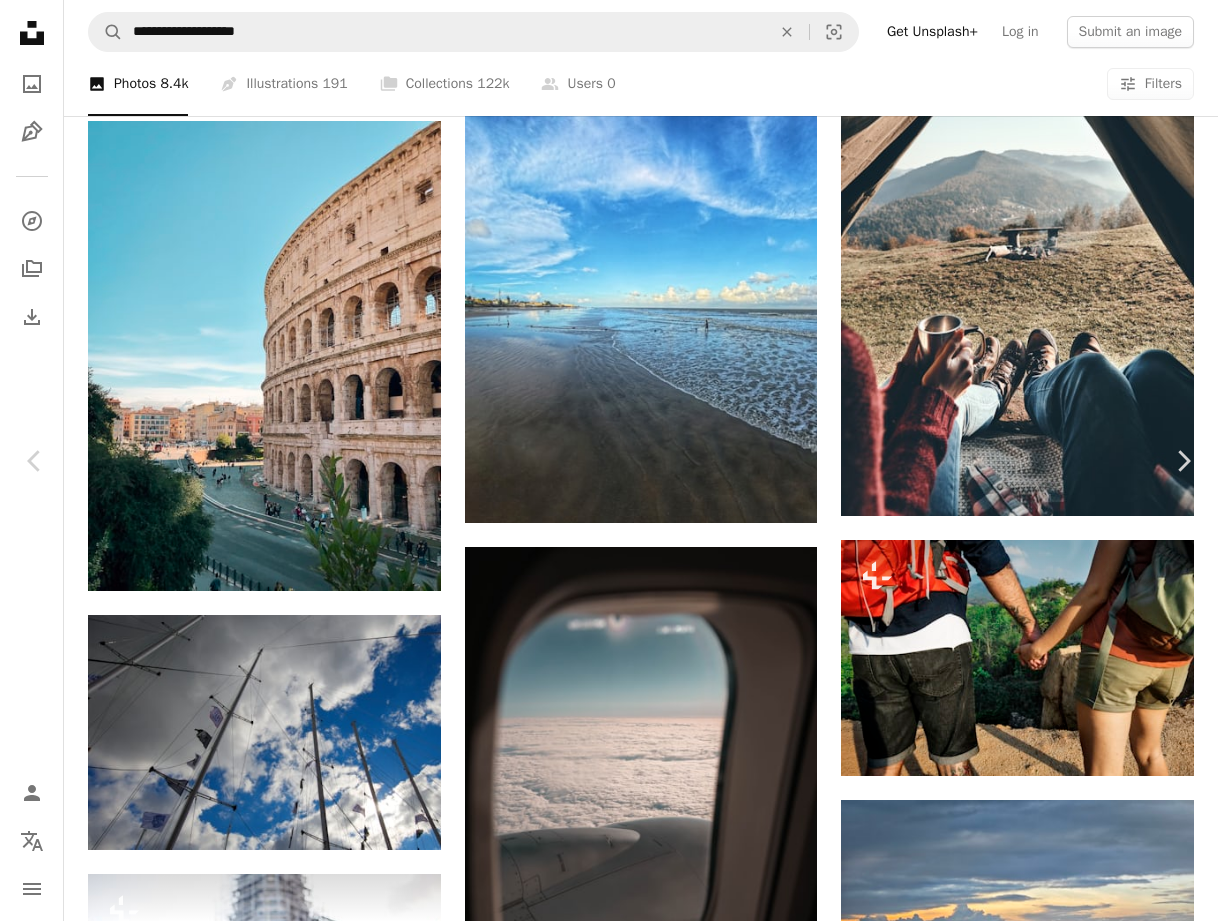 click on "An X shape" at bounding box center (20, 20) 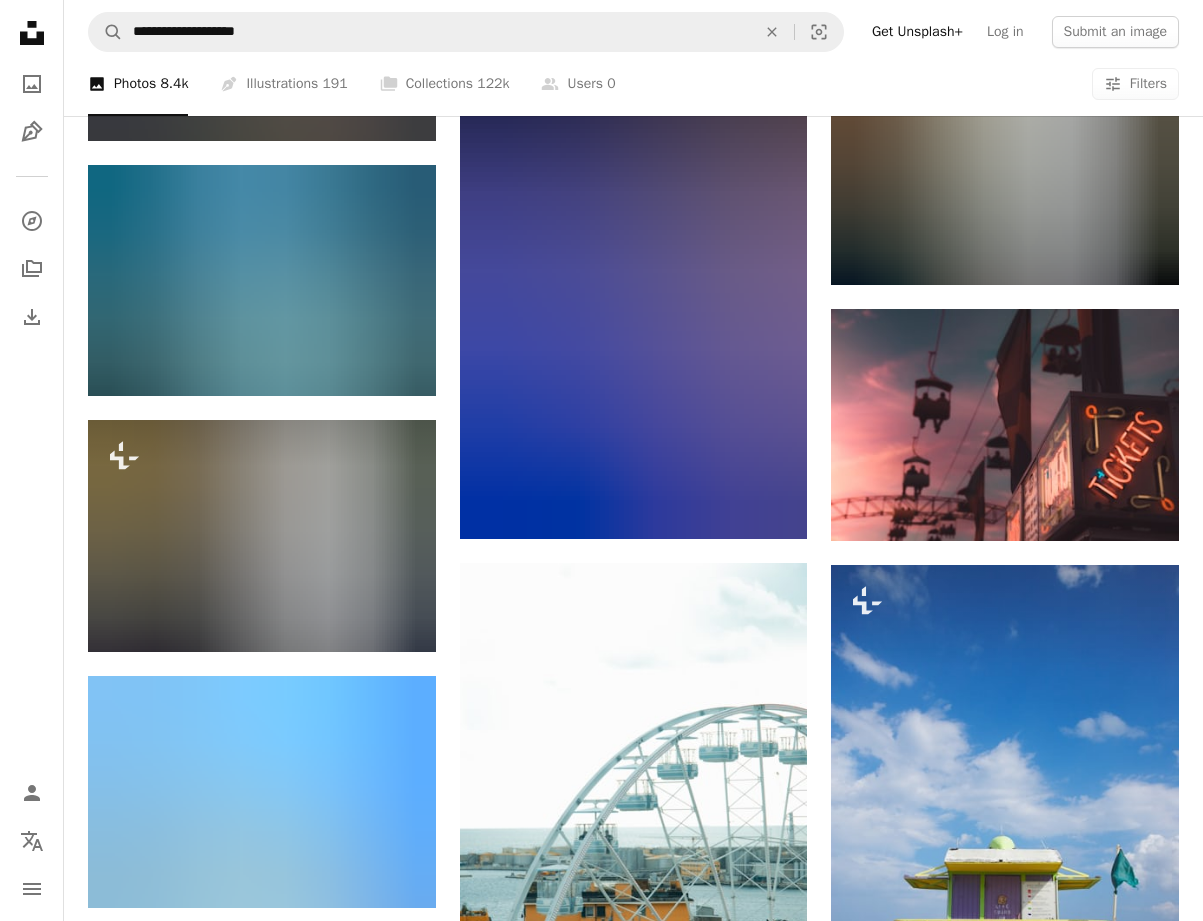 scroll, scrollTop: 10200, scrollLeft: 0, axis: vertical 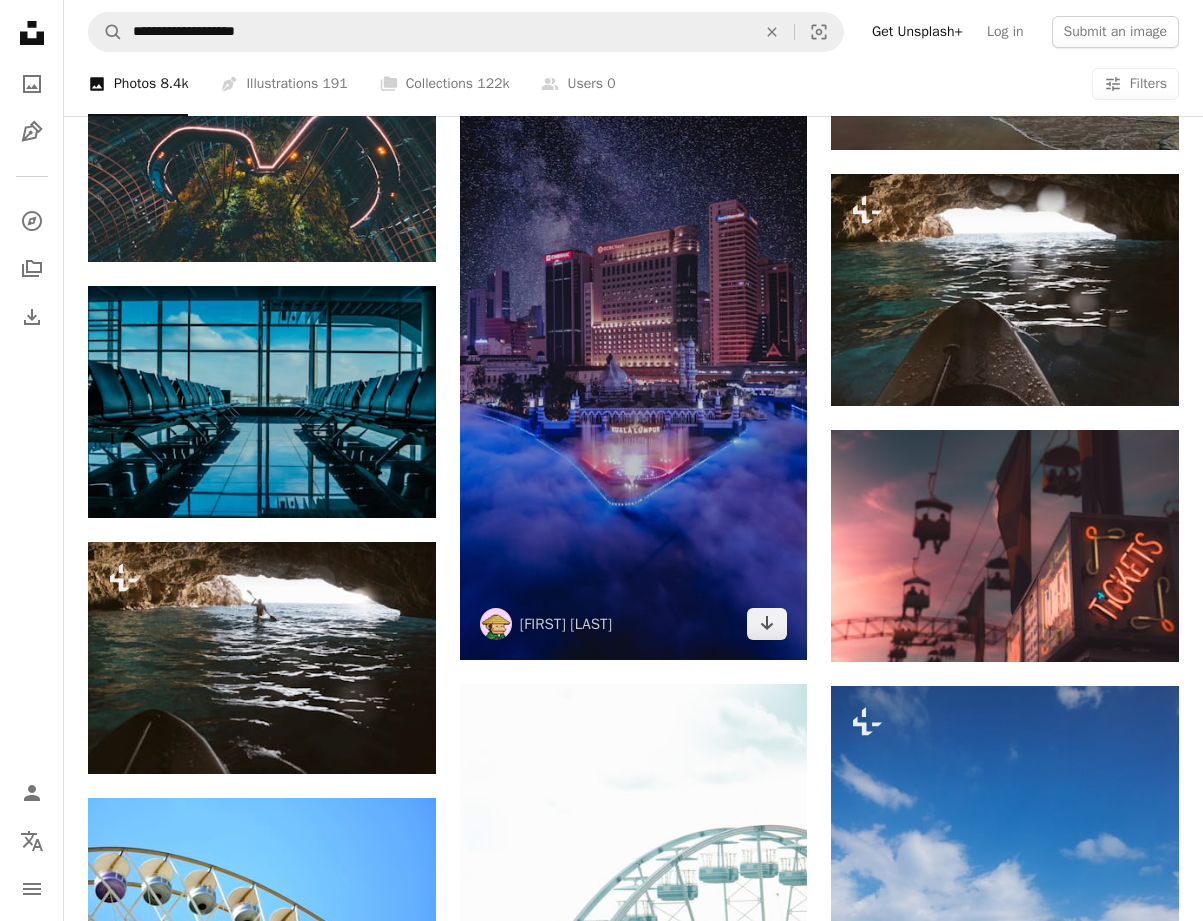 click at bounding box center (634, 351) 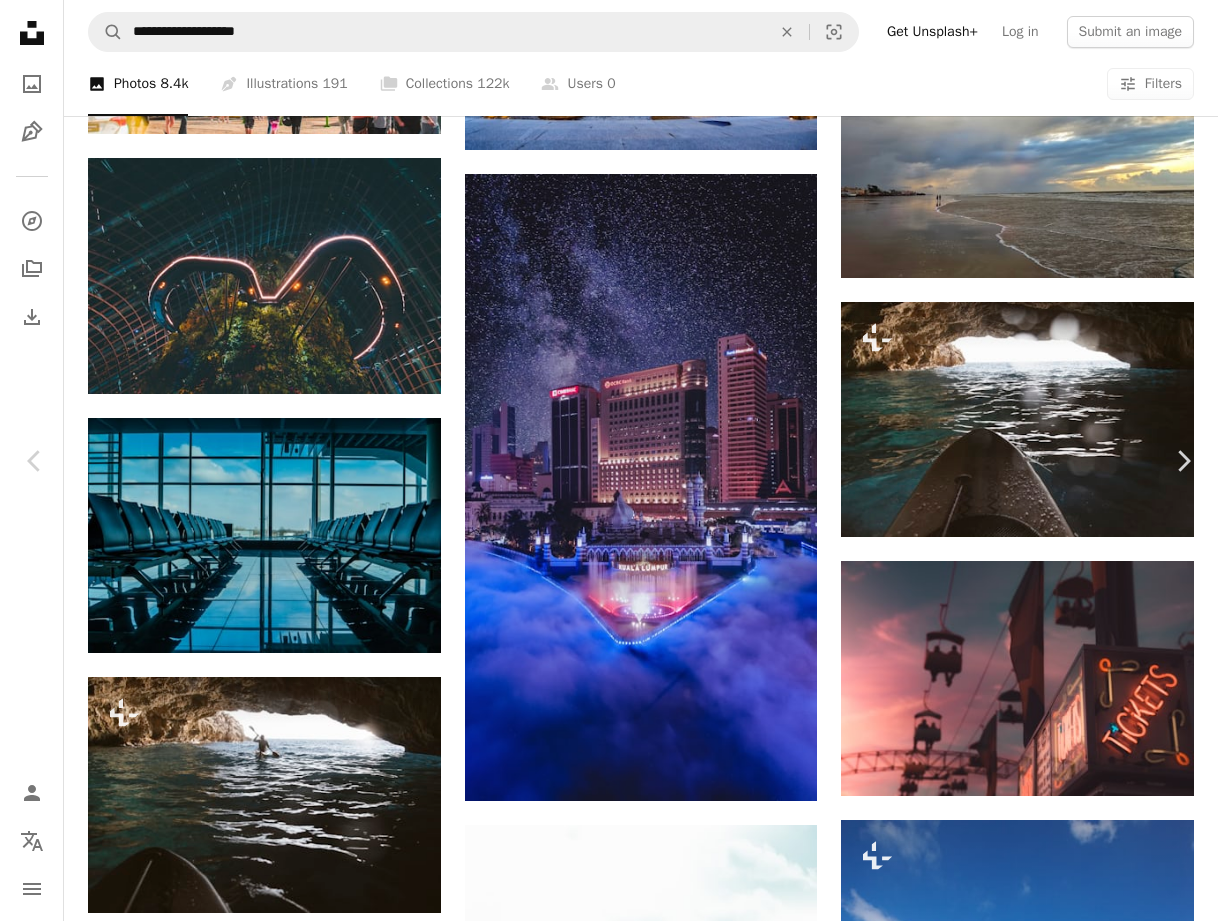 click on "An X shape" at bounding box center (20, 20) 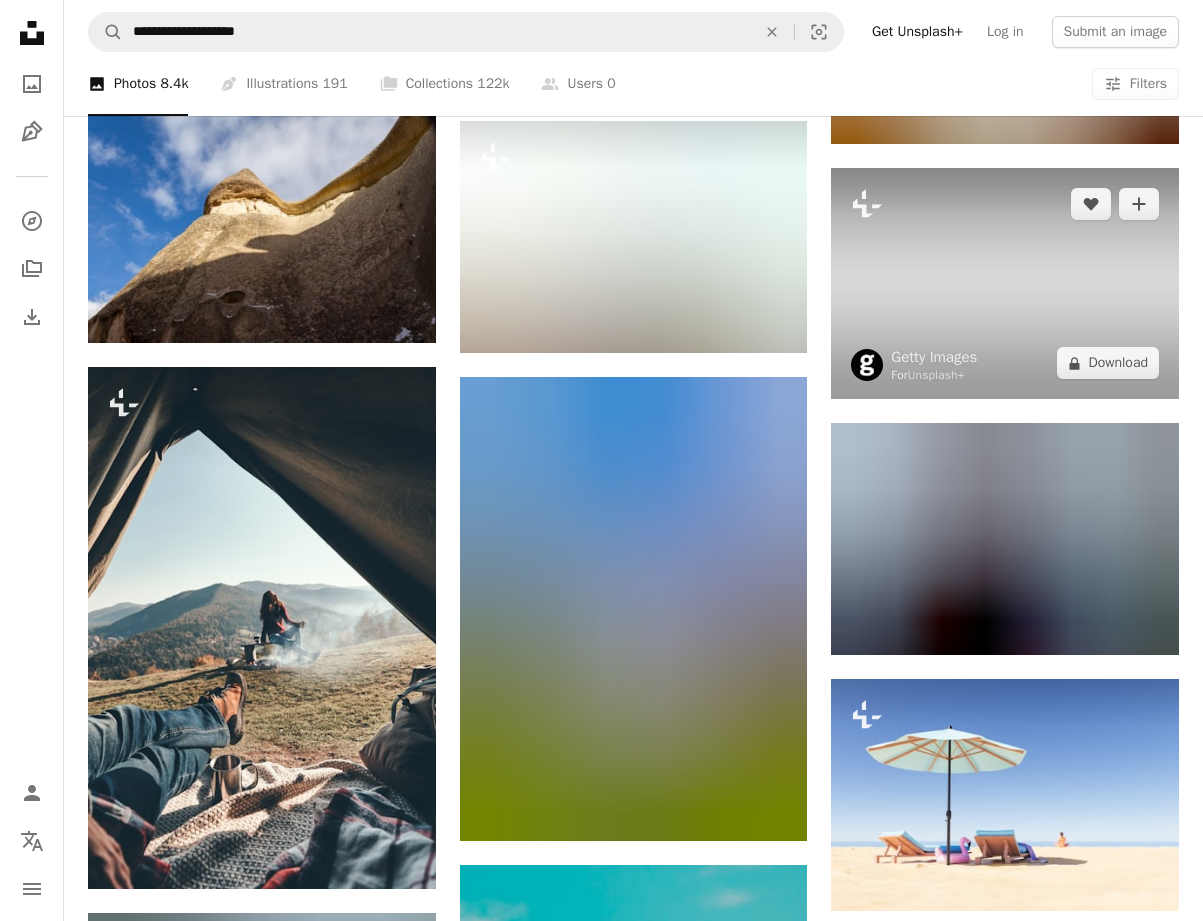 scroll, scrollTop: 15900, scrollLeft: 0, axis: vertical 